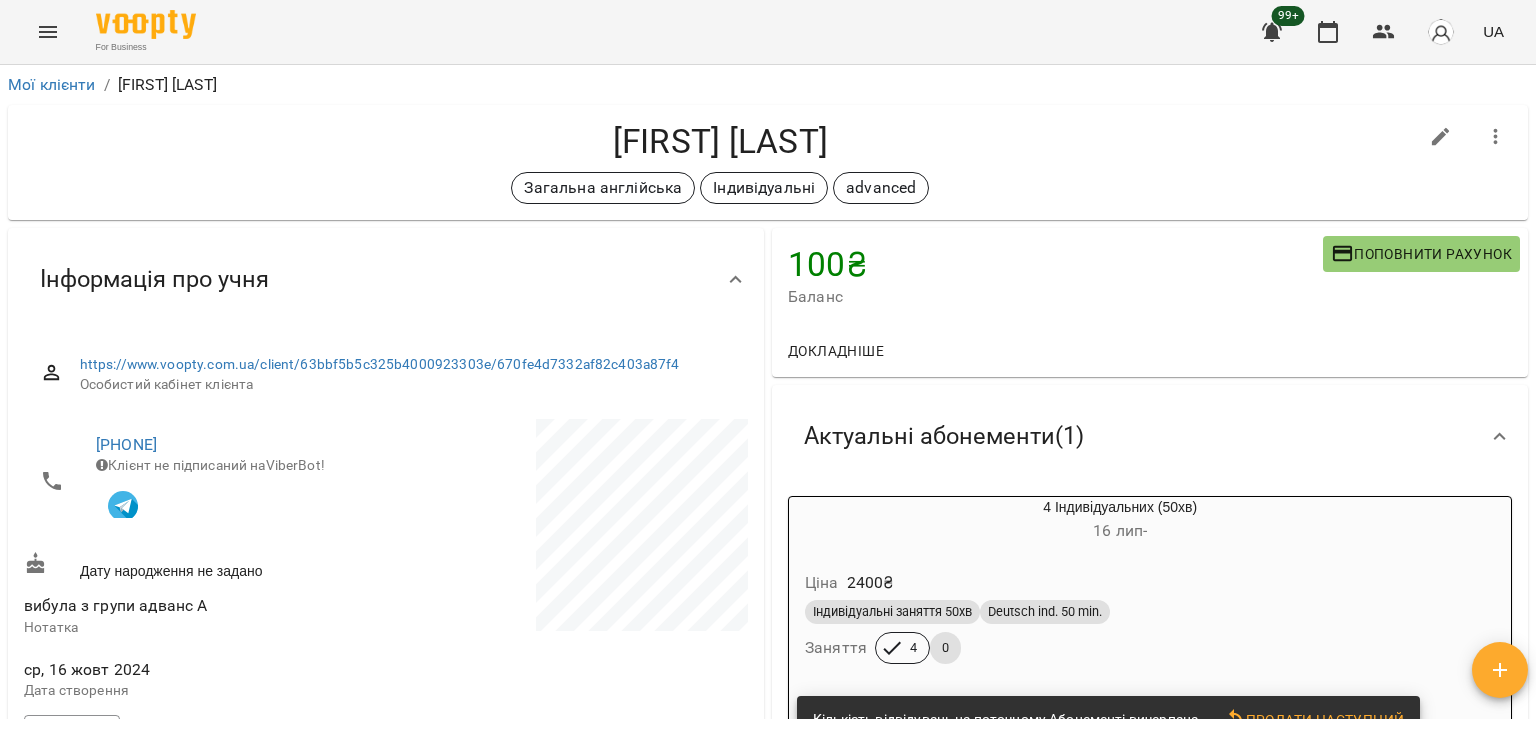 scroll, scrollTop: 0, scrollLeft: 0, axis: both 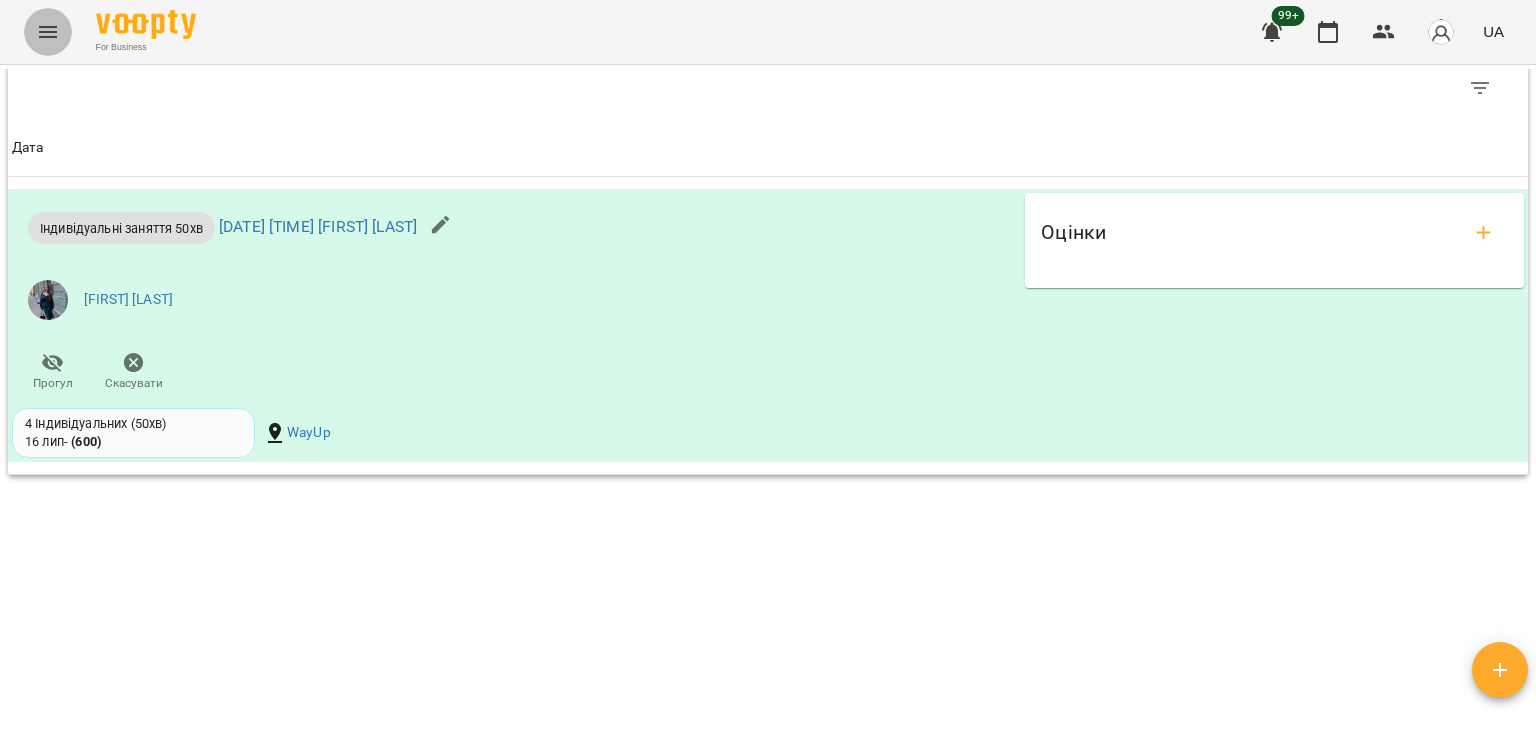 click 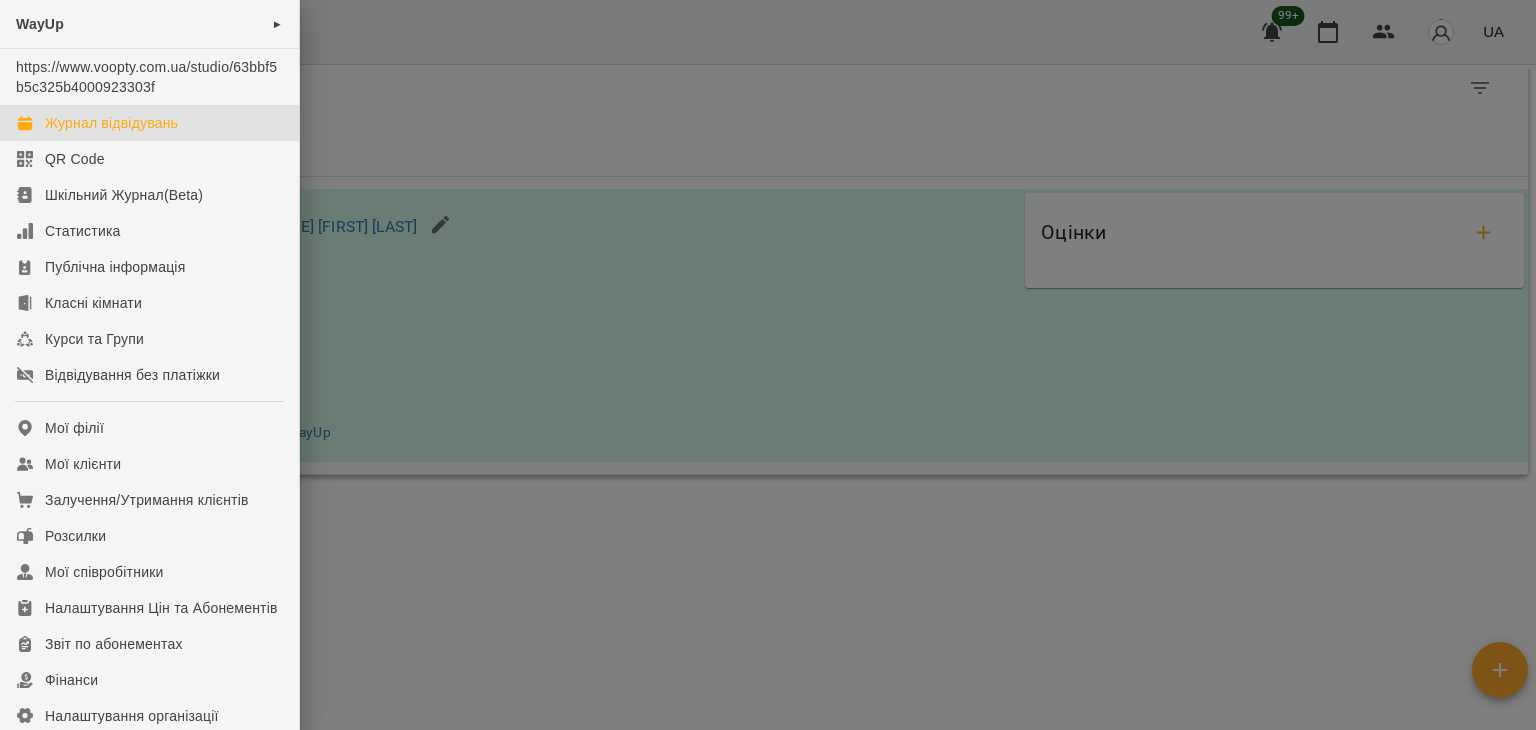 click on "Журнал відвідувань" at bounding box center (111, 123) 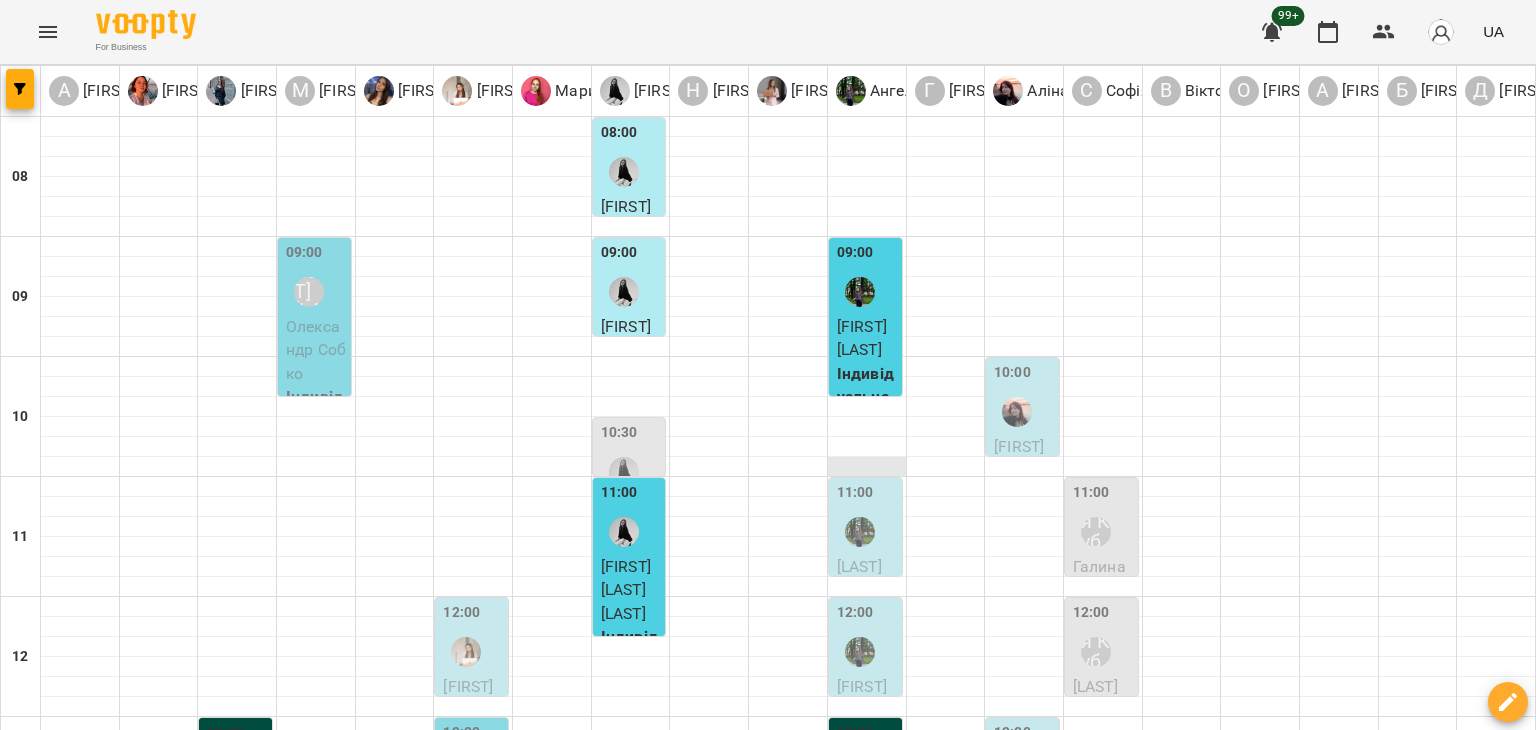 scroll, scrollTop: 500, scrollLeft: 0, axis: vertical 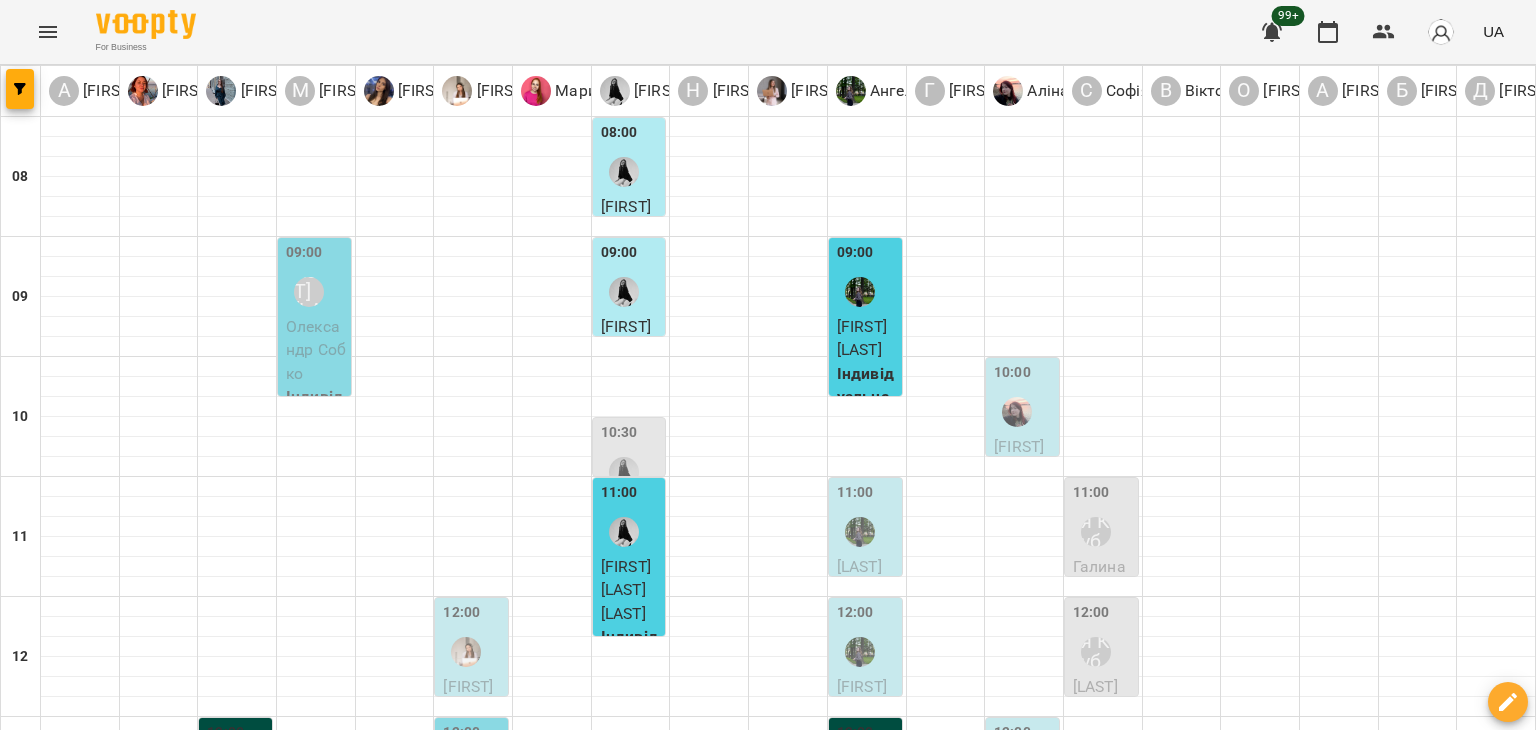 click on "6" at bounding box center (237, 807) 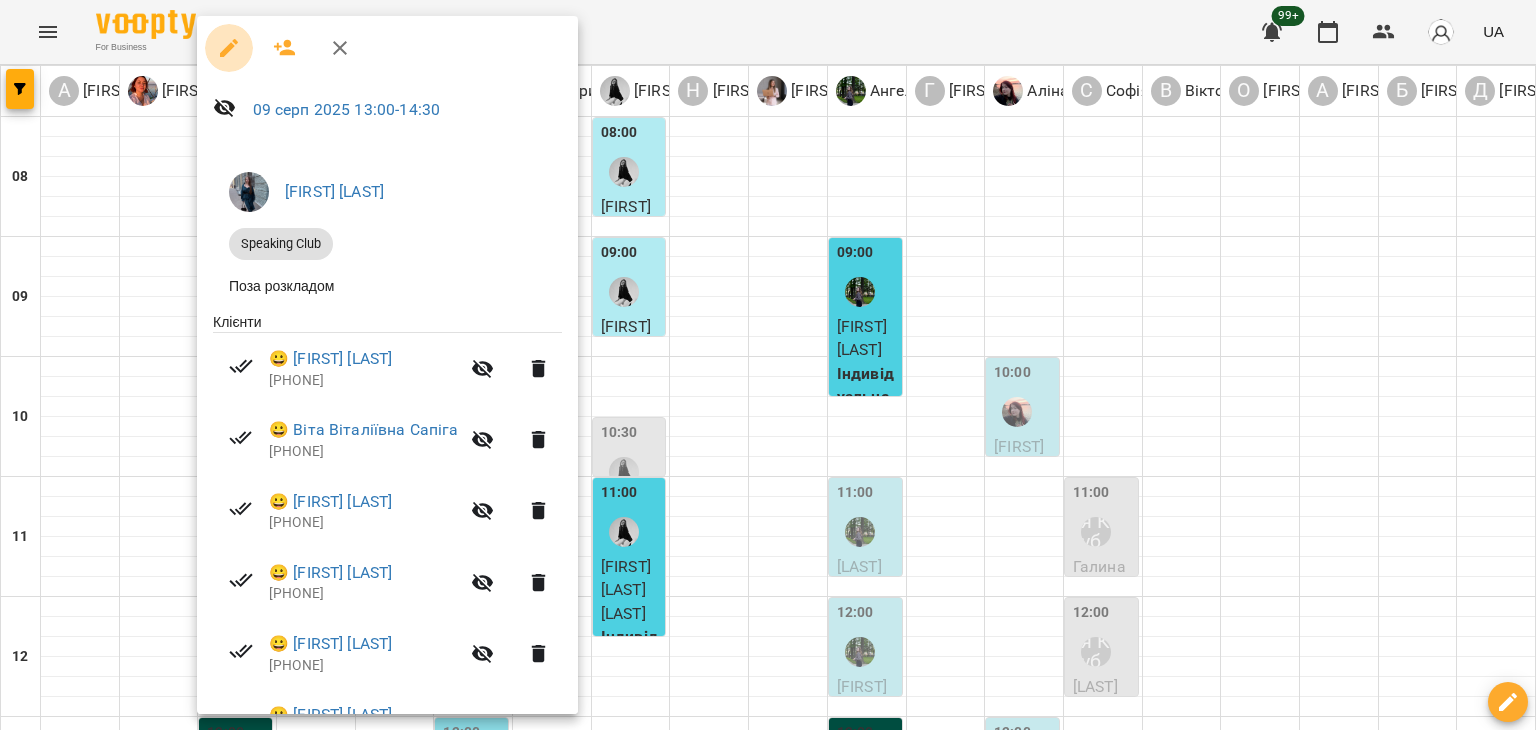 click 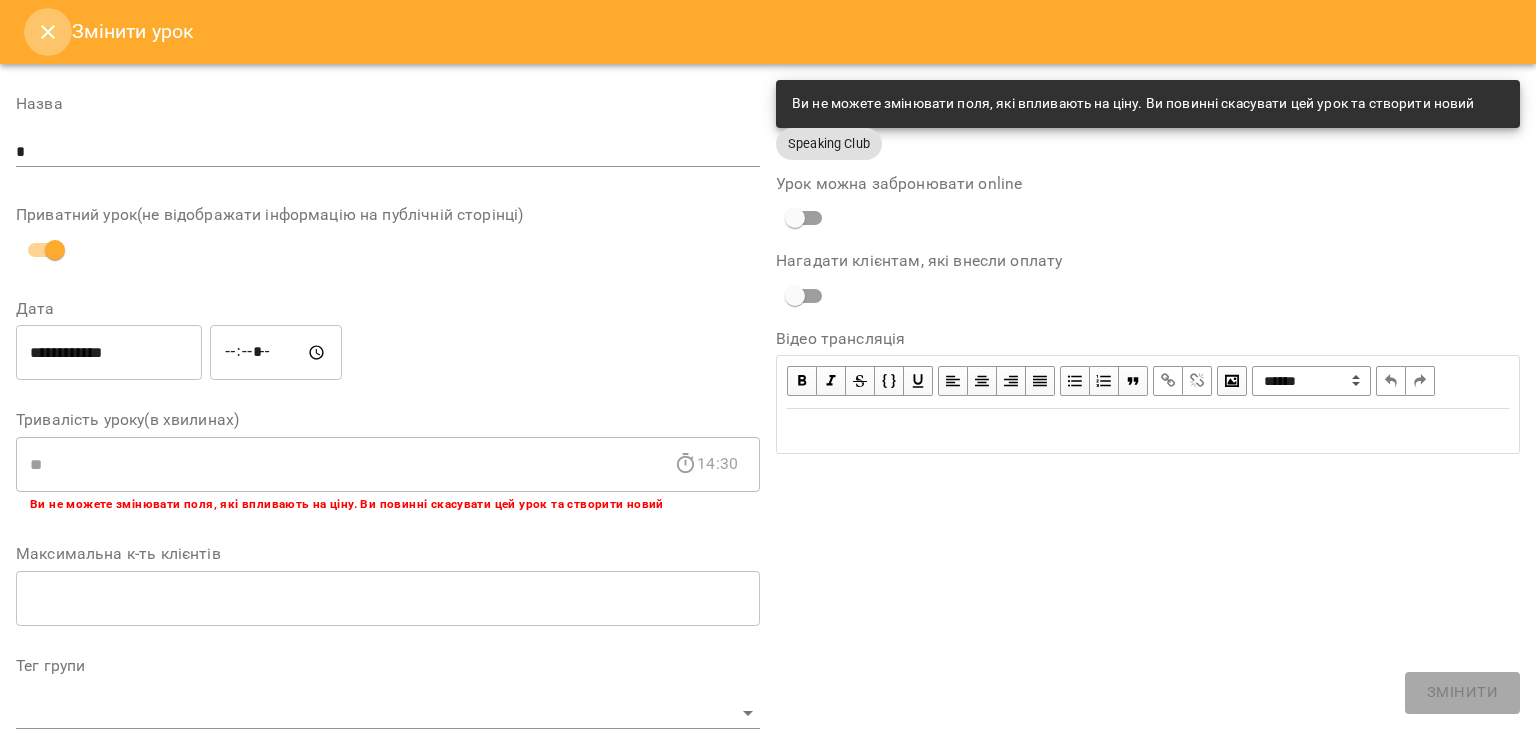 click at bounding box center (48, 32) 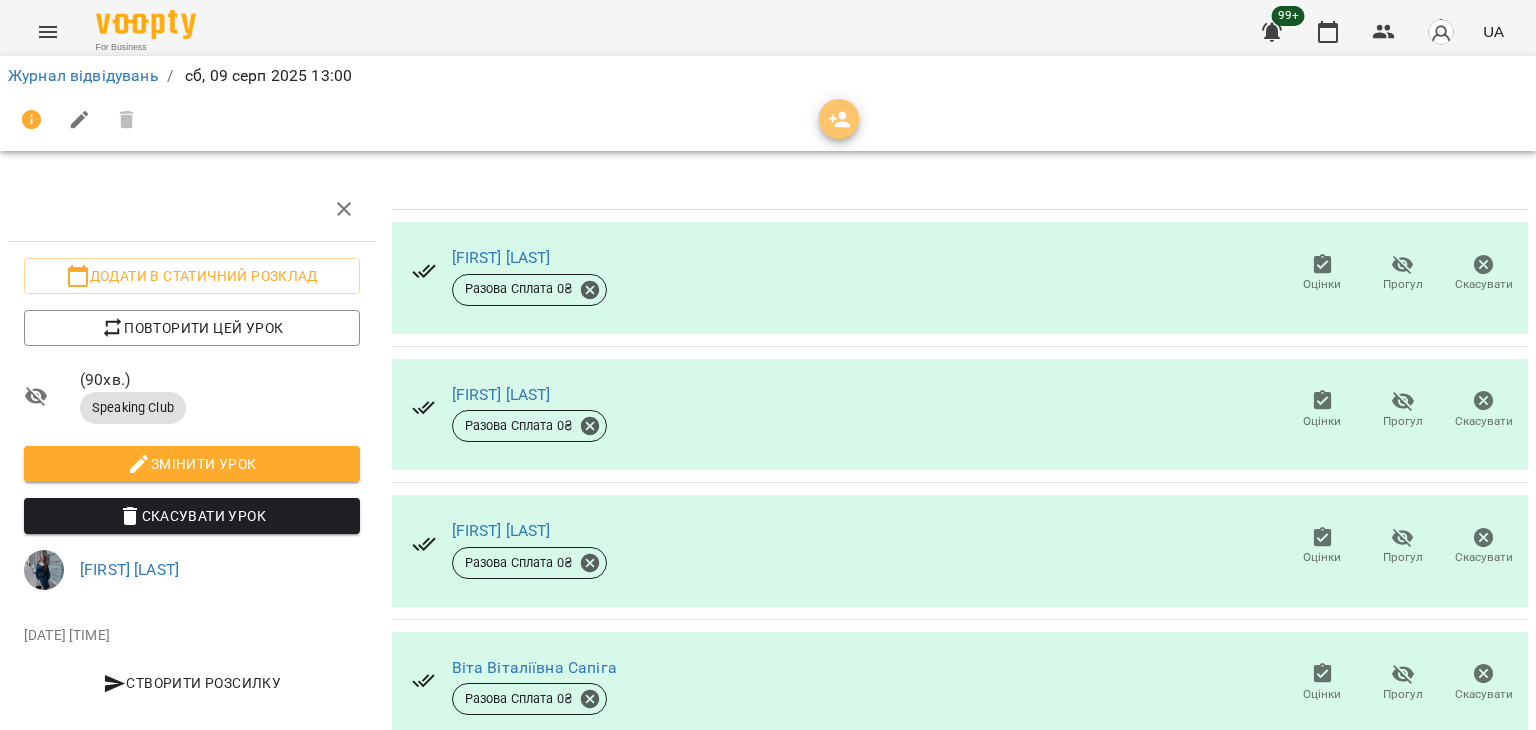 click 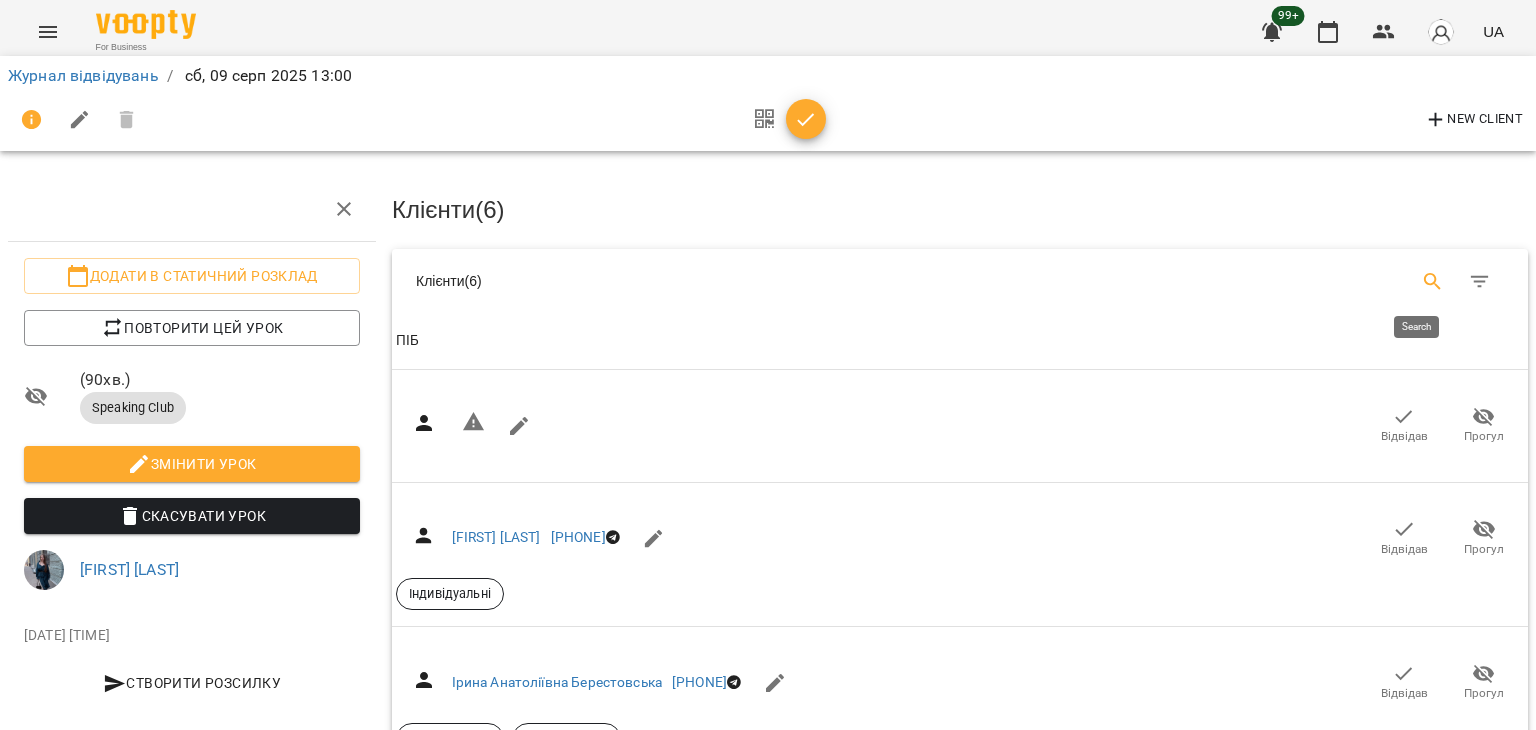 click at bounding box center (1433, 282) 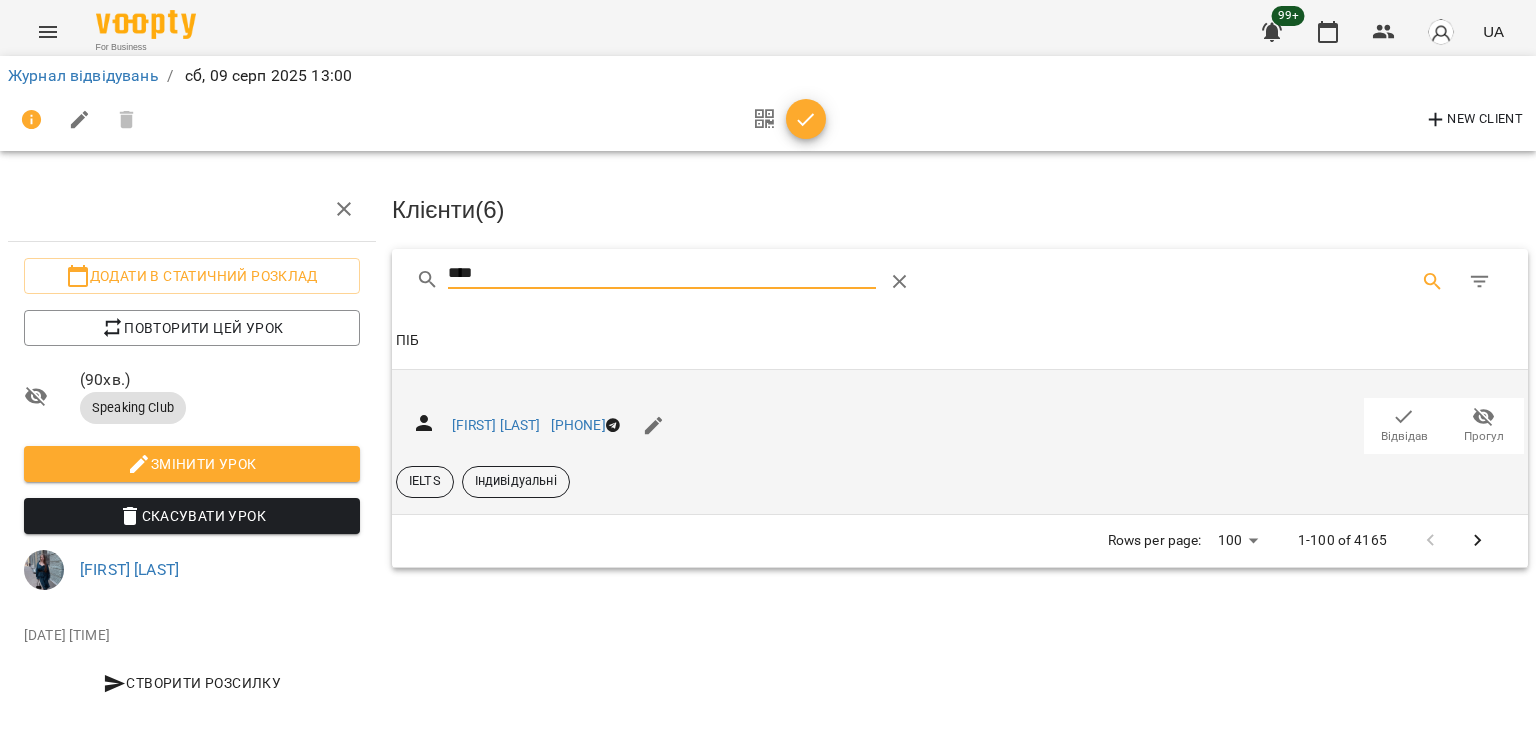 type on "****" 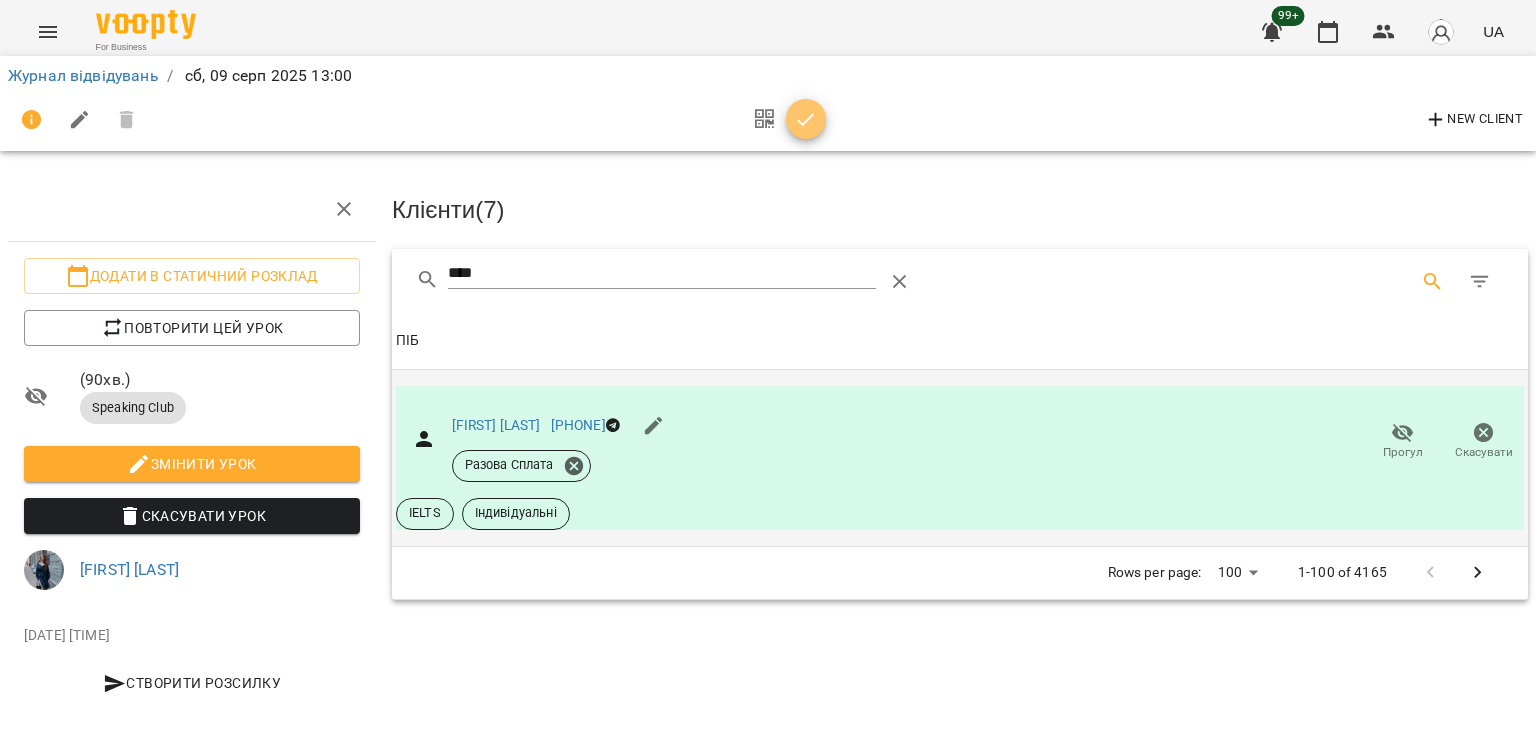 click at bounding box center (806, 120) 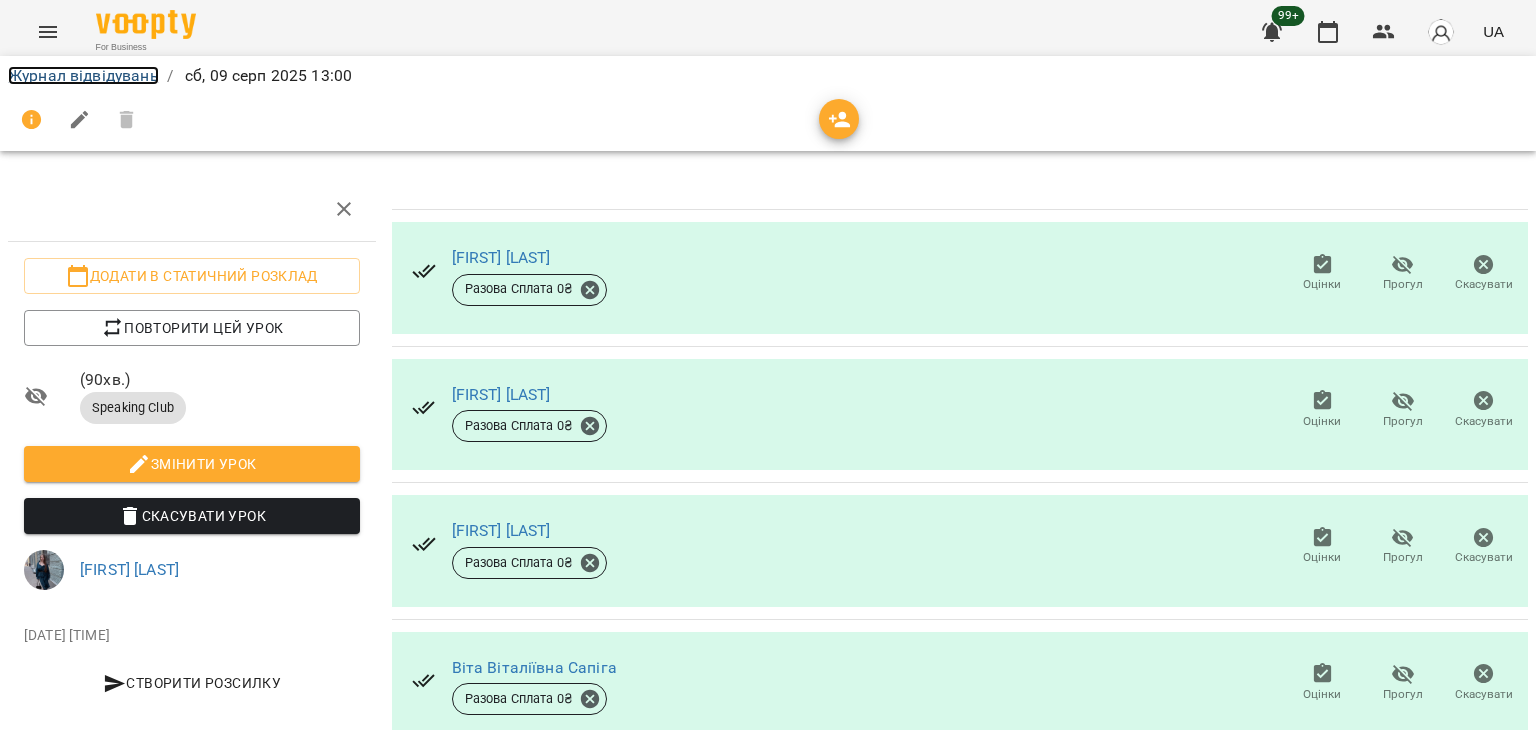 click on "Журнал відвідувань" at bounding box center (83, 75) 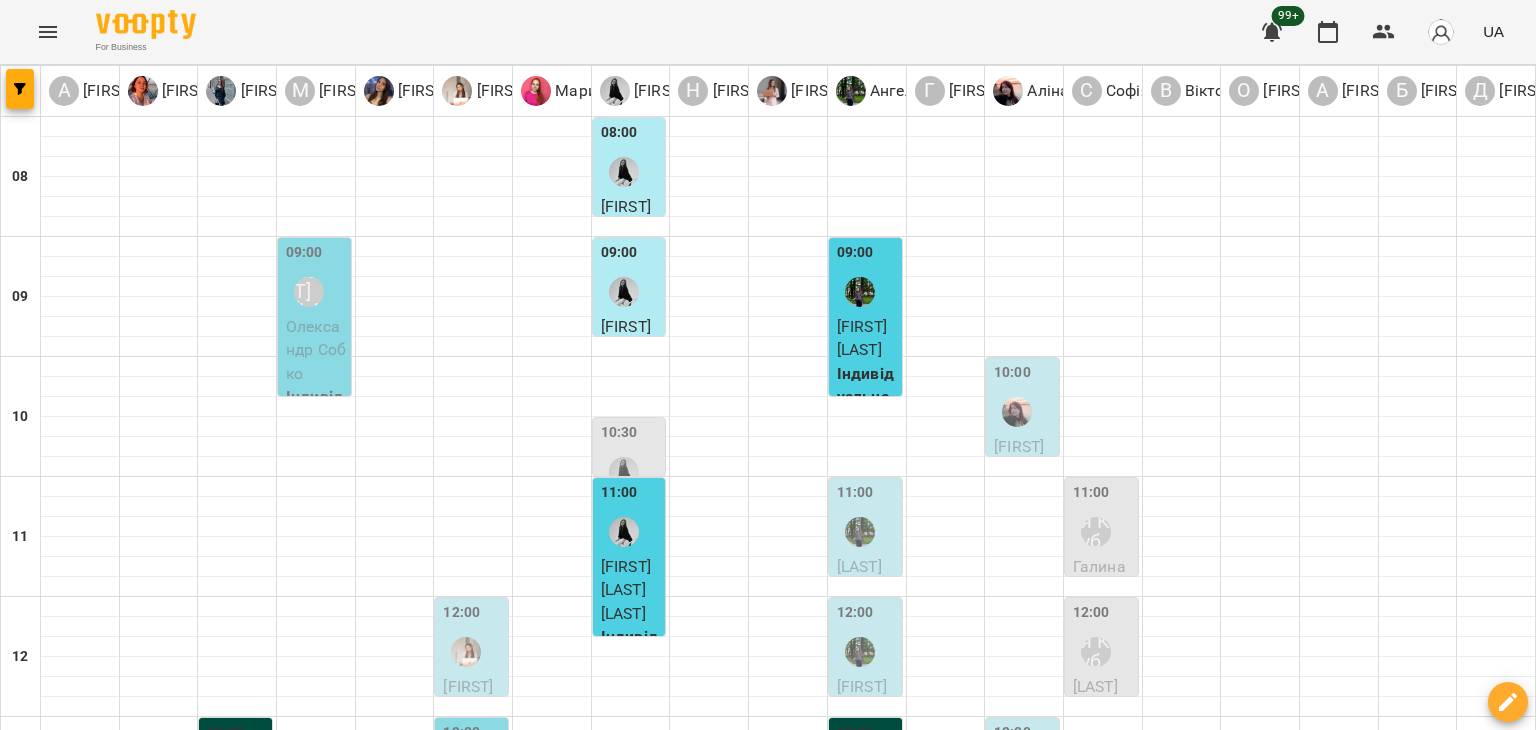 click at bounding box center [867, 1888] 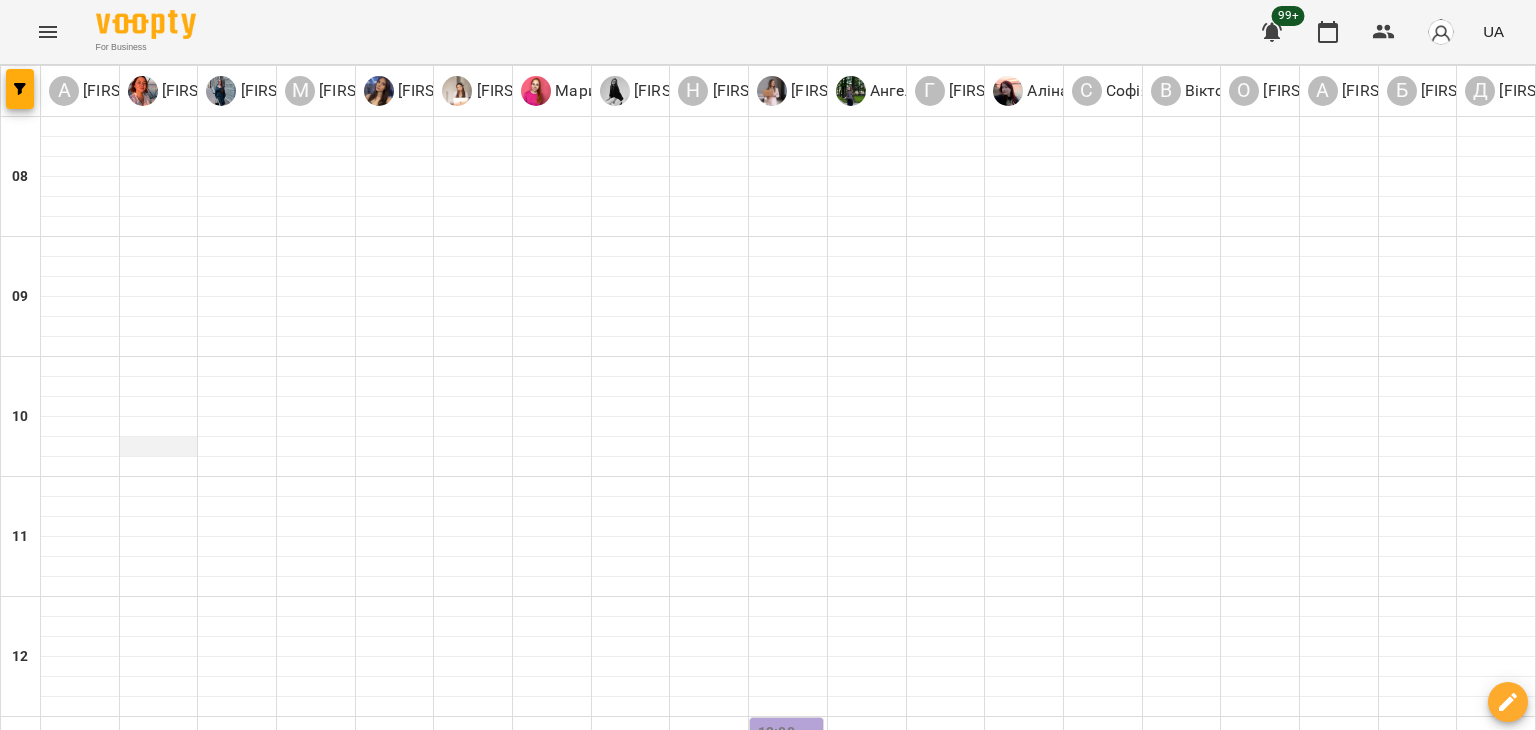 scroll, scrollTop: 100, scrollLeft: 0, axis: vertical 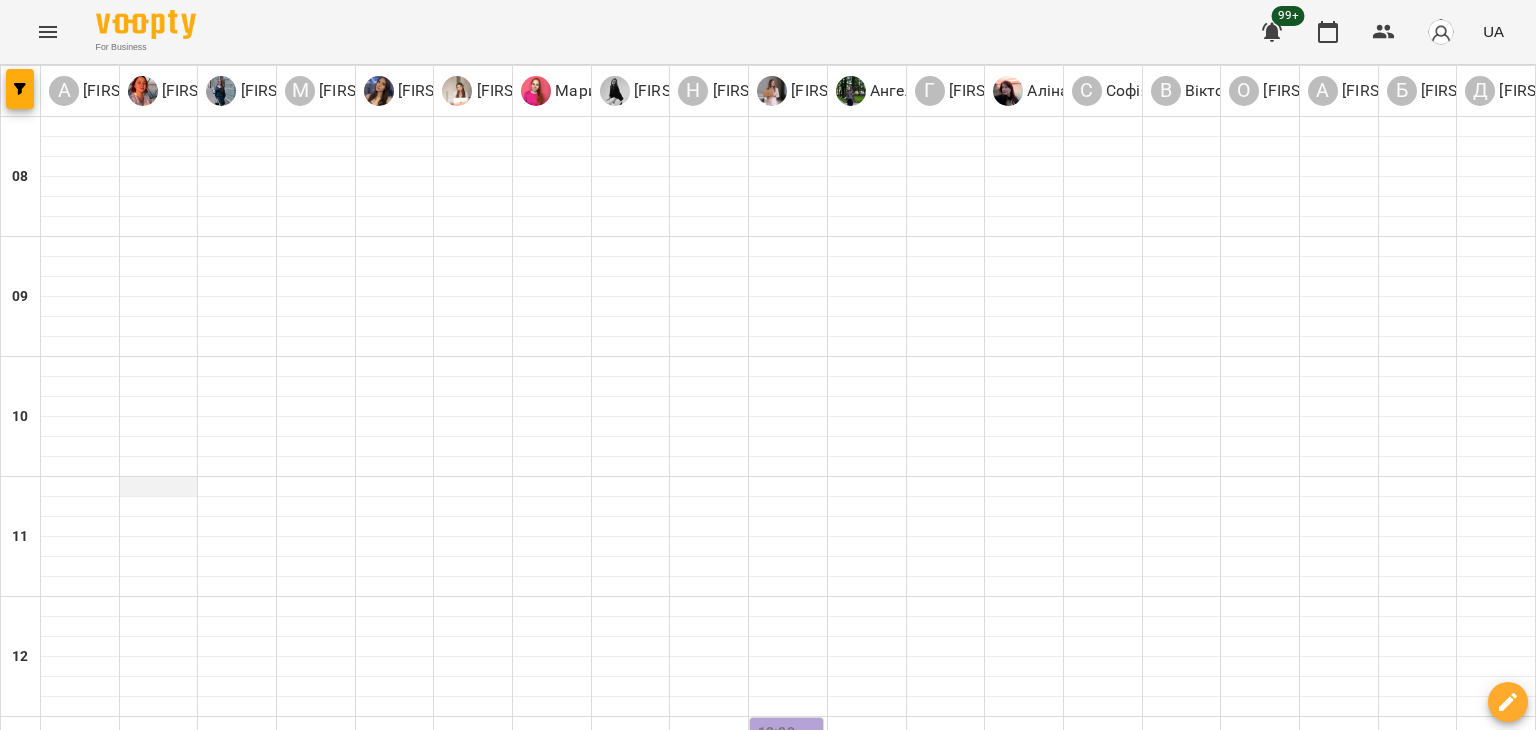 click at bounding box center [159, 487] 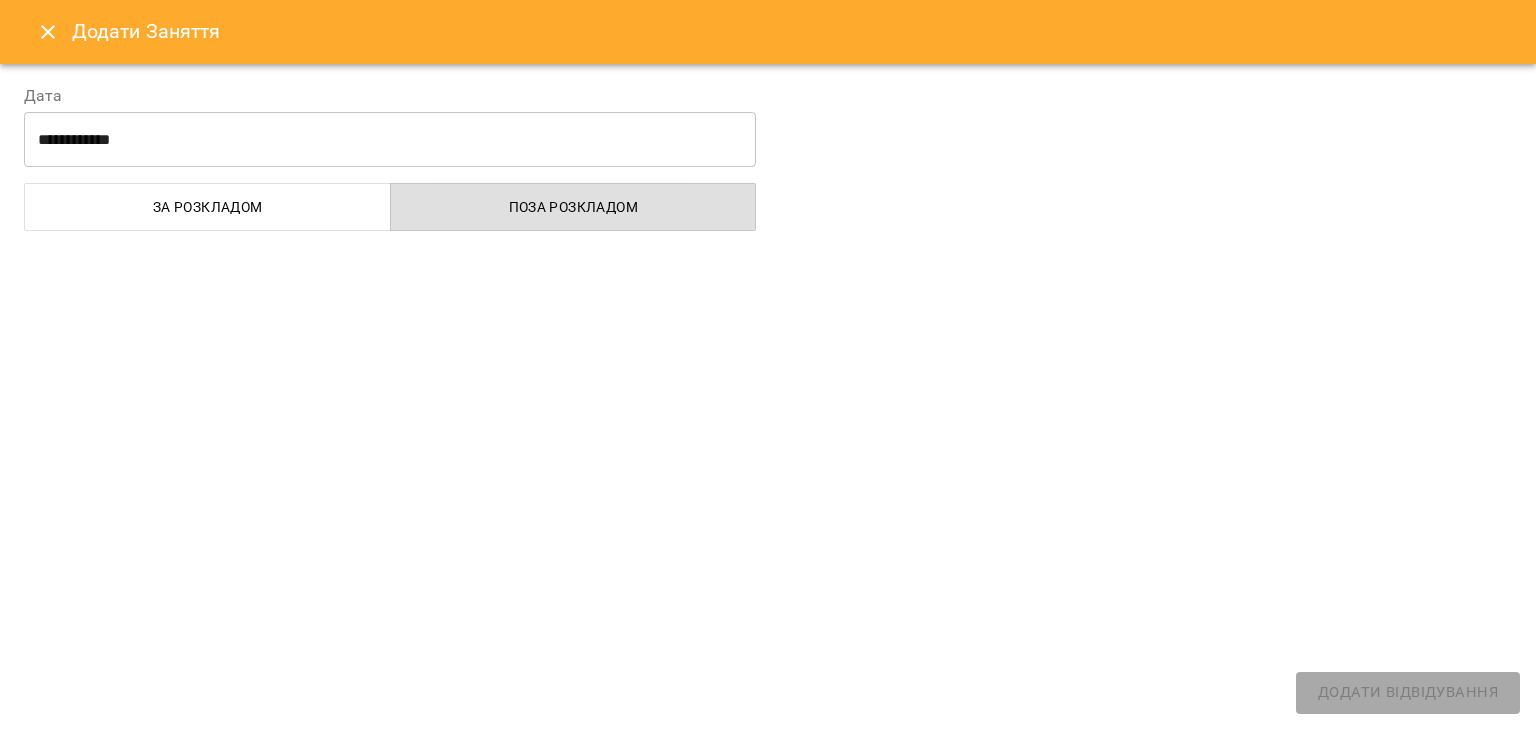 select 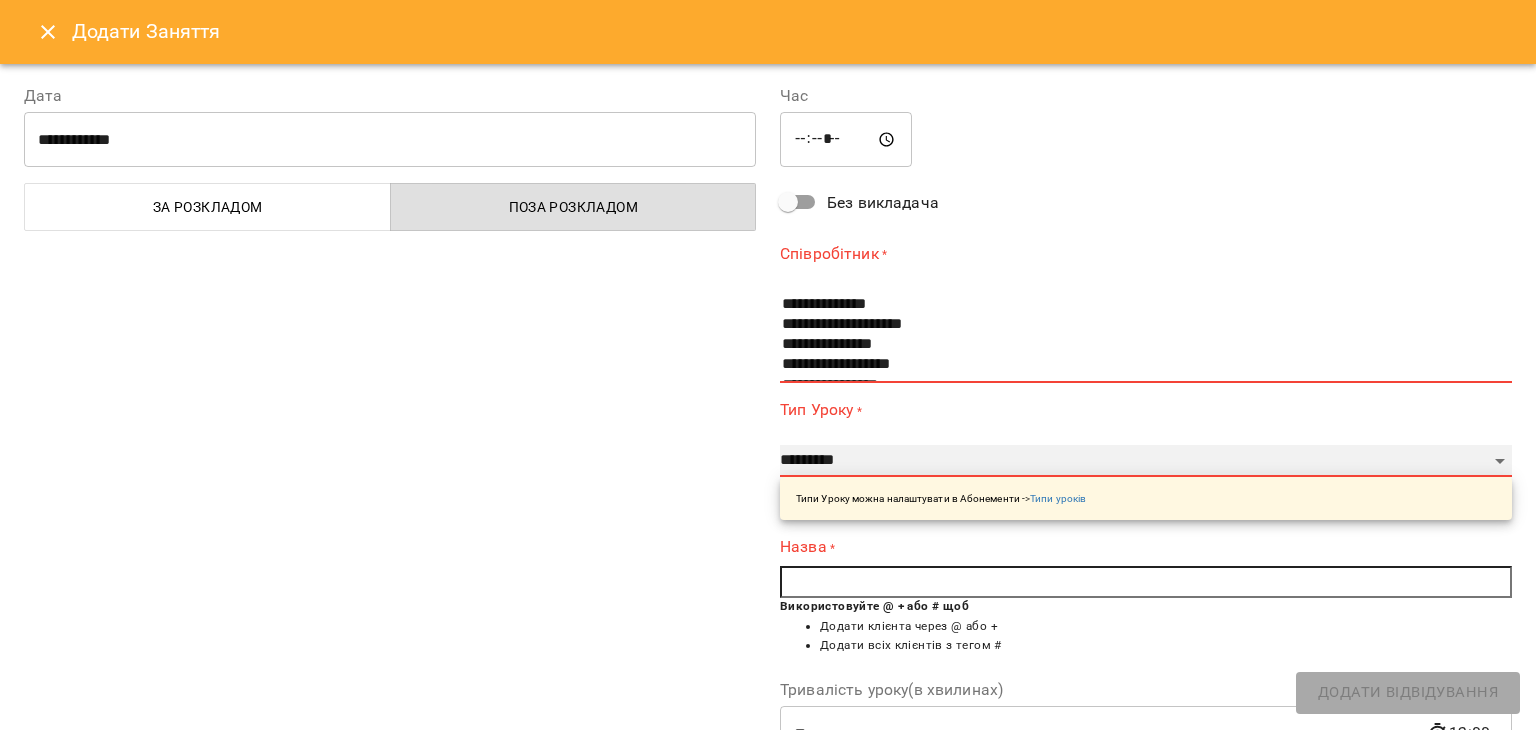 click on "**********" at bounding box center (1146, 461) 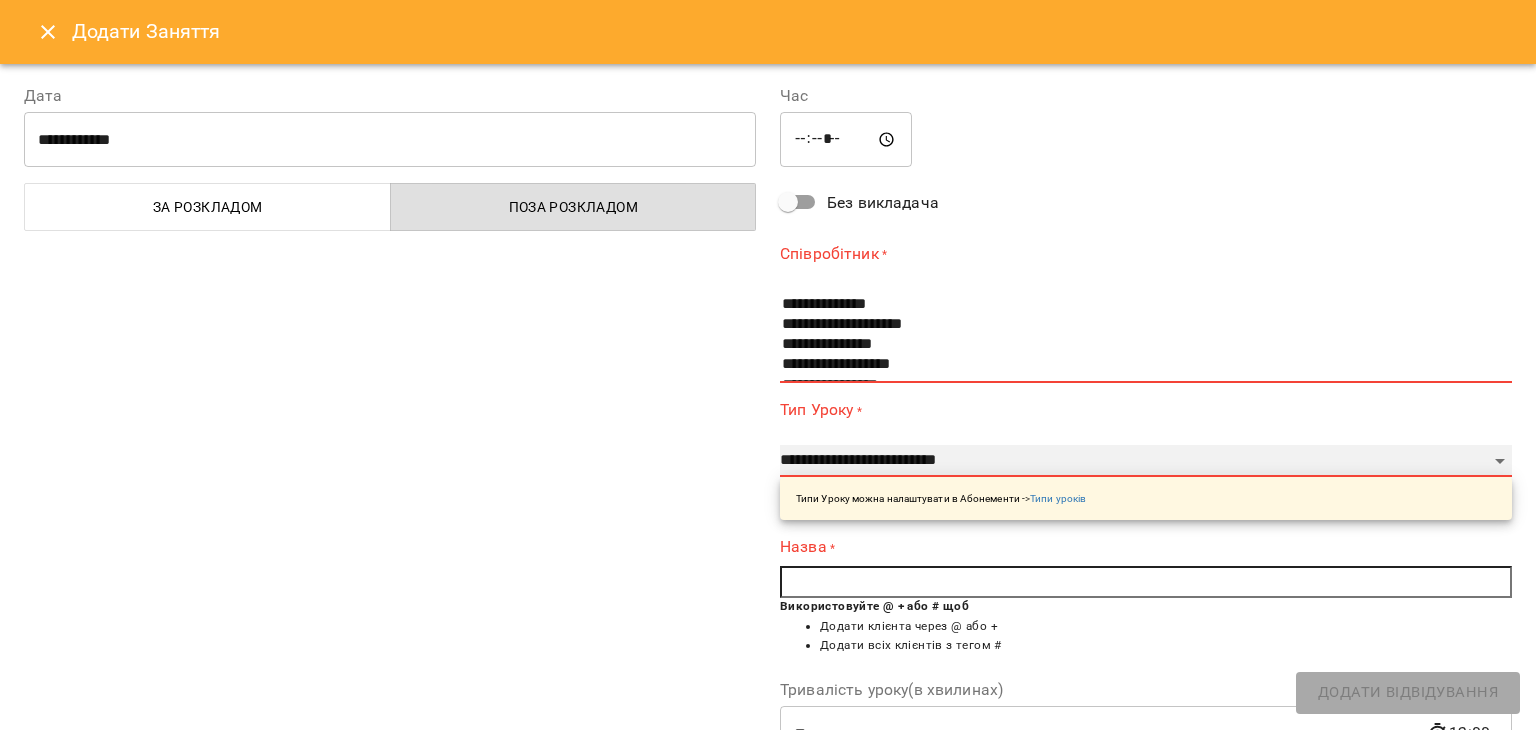 click on "**********" at bounding box center (1146, 461) 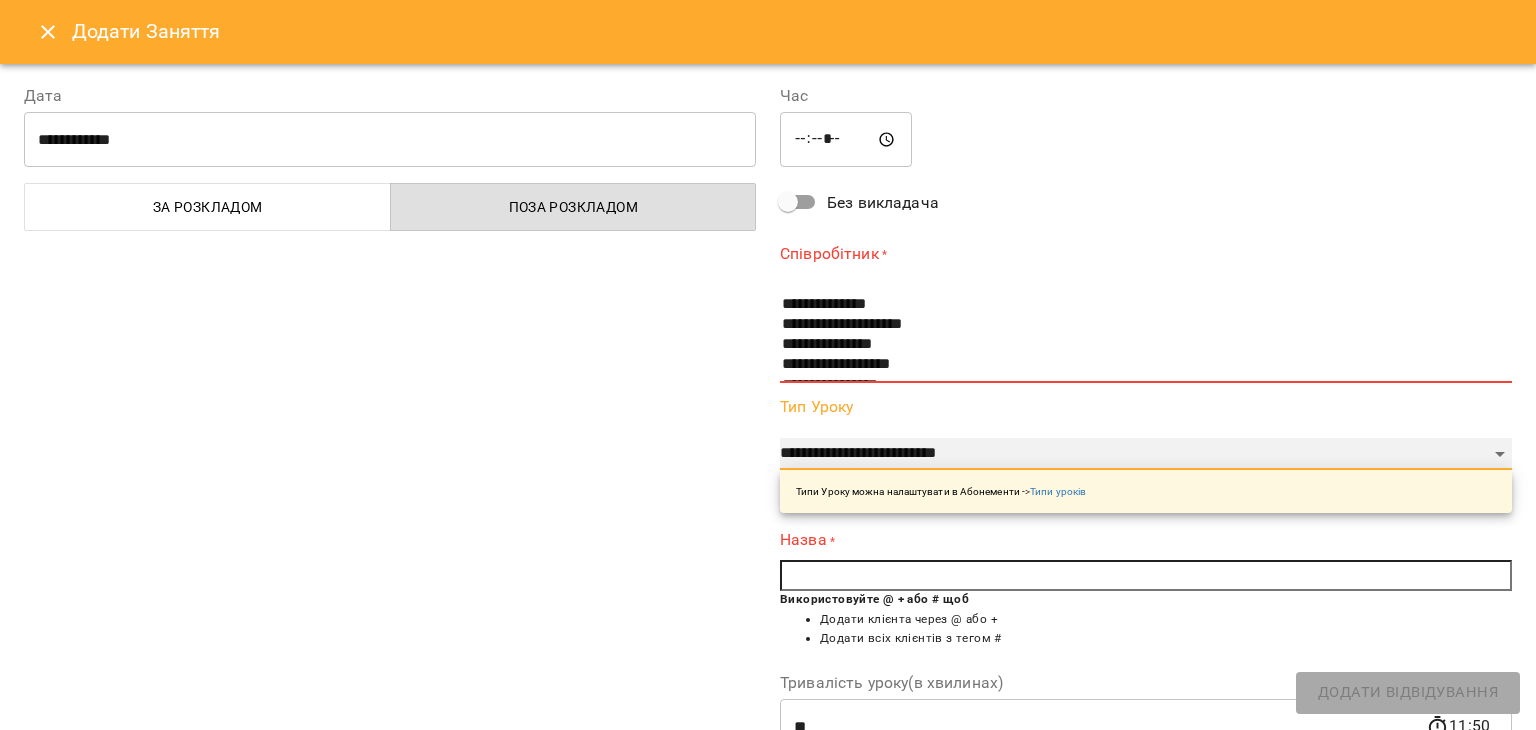 click on "**********" at bounding box center [1146, 454] 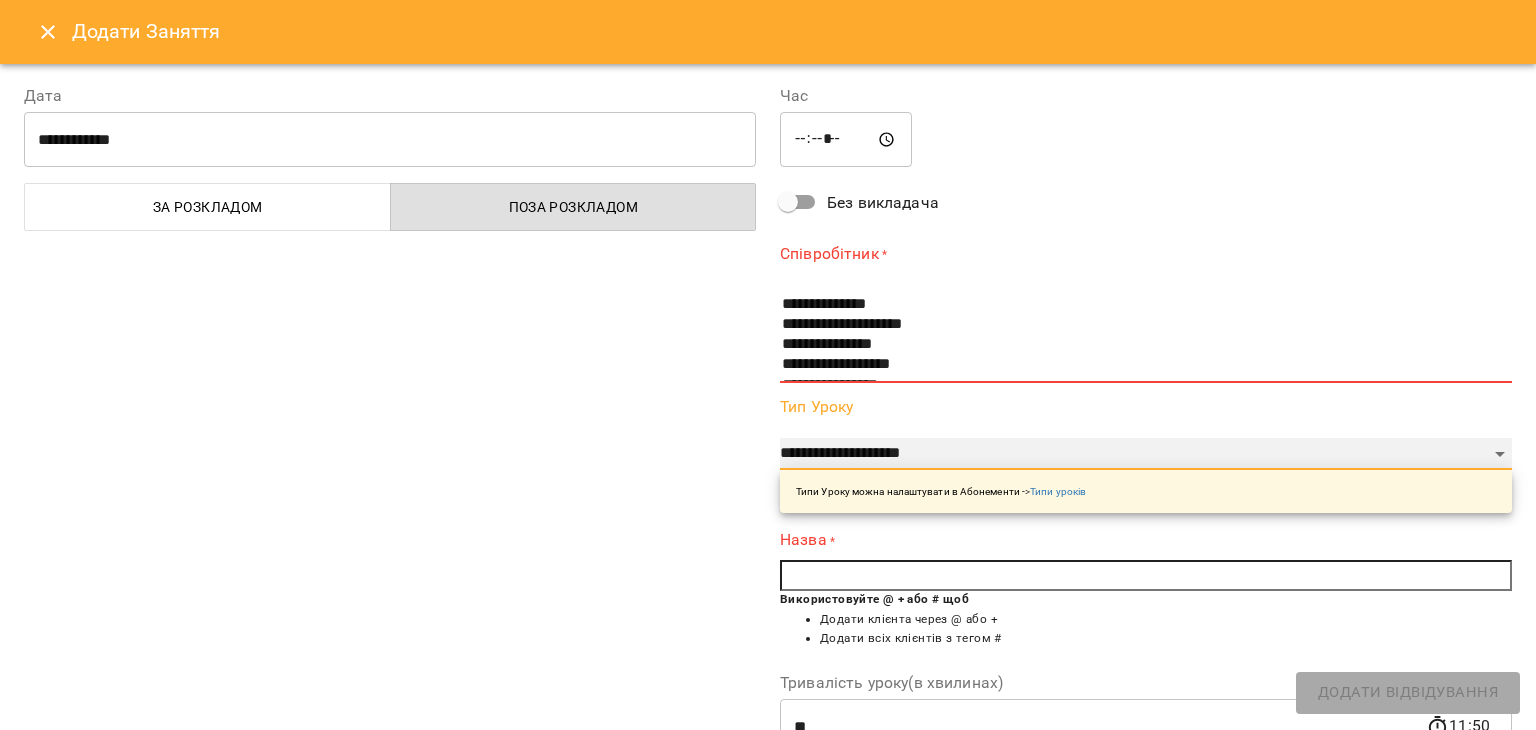 click on "**********" at bounding box center (1146, 454) 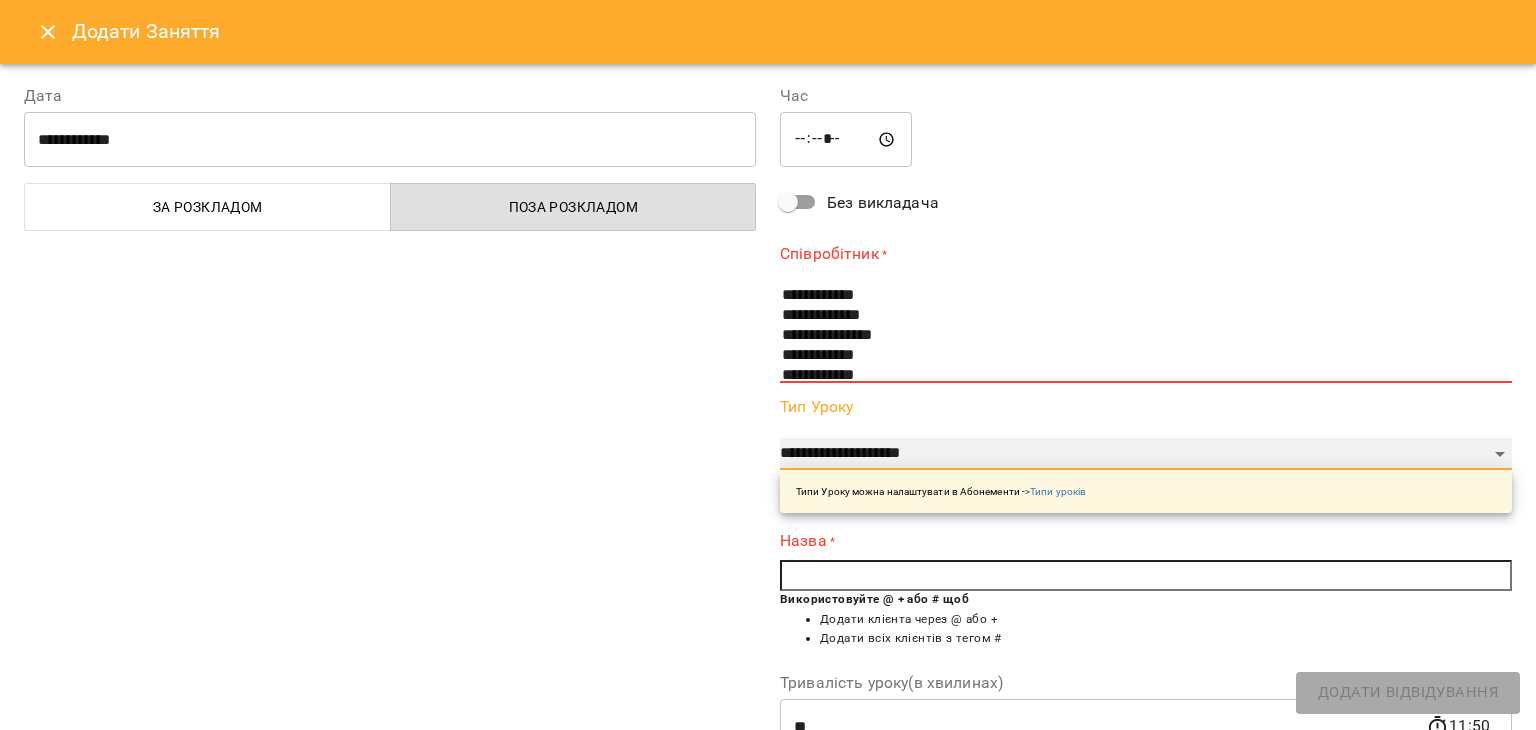 scroll, scrollTop: 303, scrollLeft: 0, axis: vertical 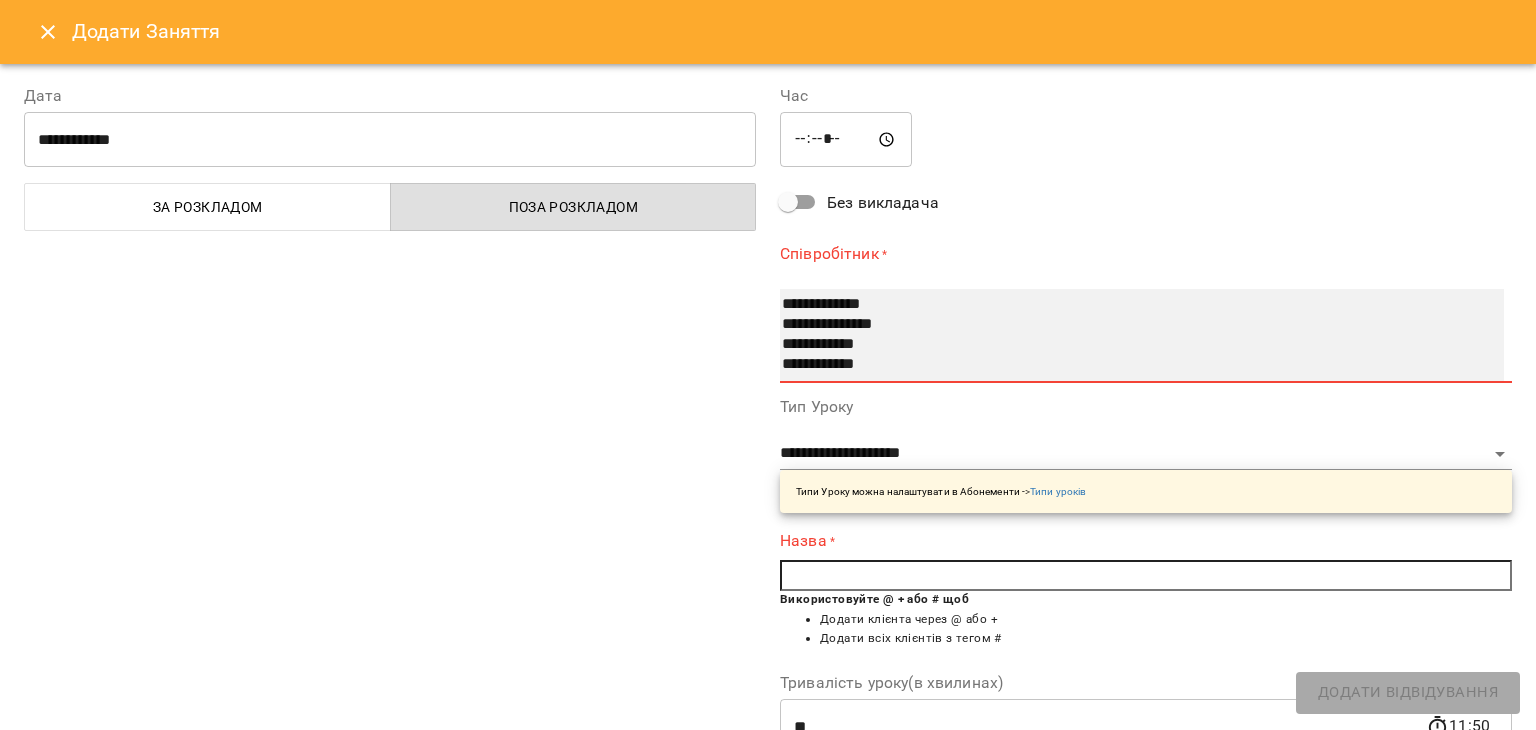 select on "**********" 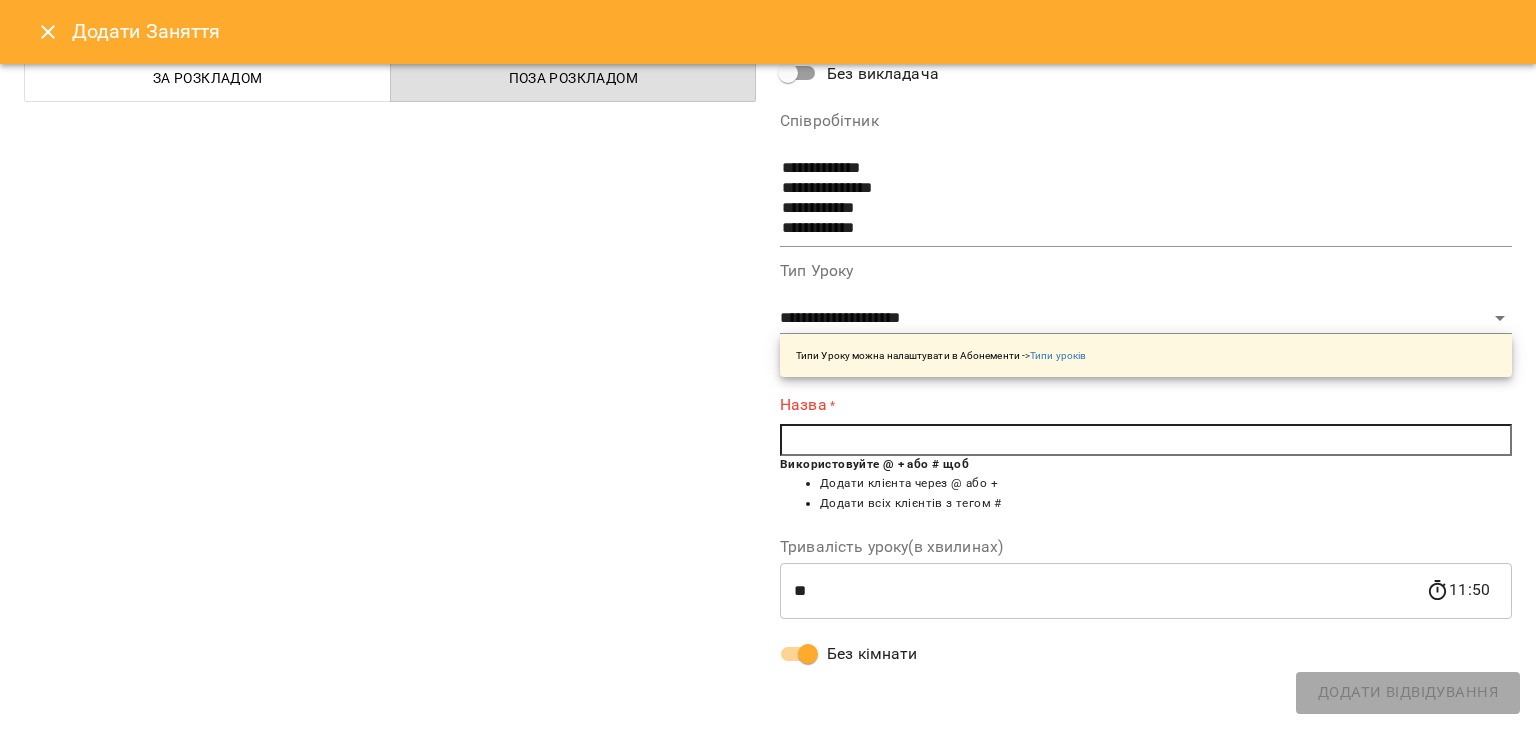 scroll, scrollTop: 128, scrollLeft: 0, axis: vertical 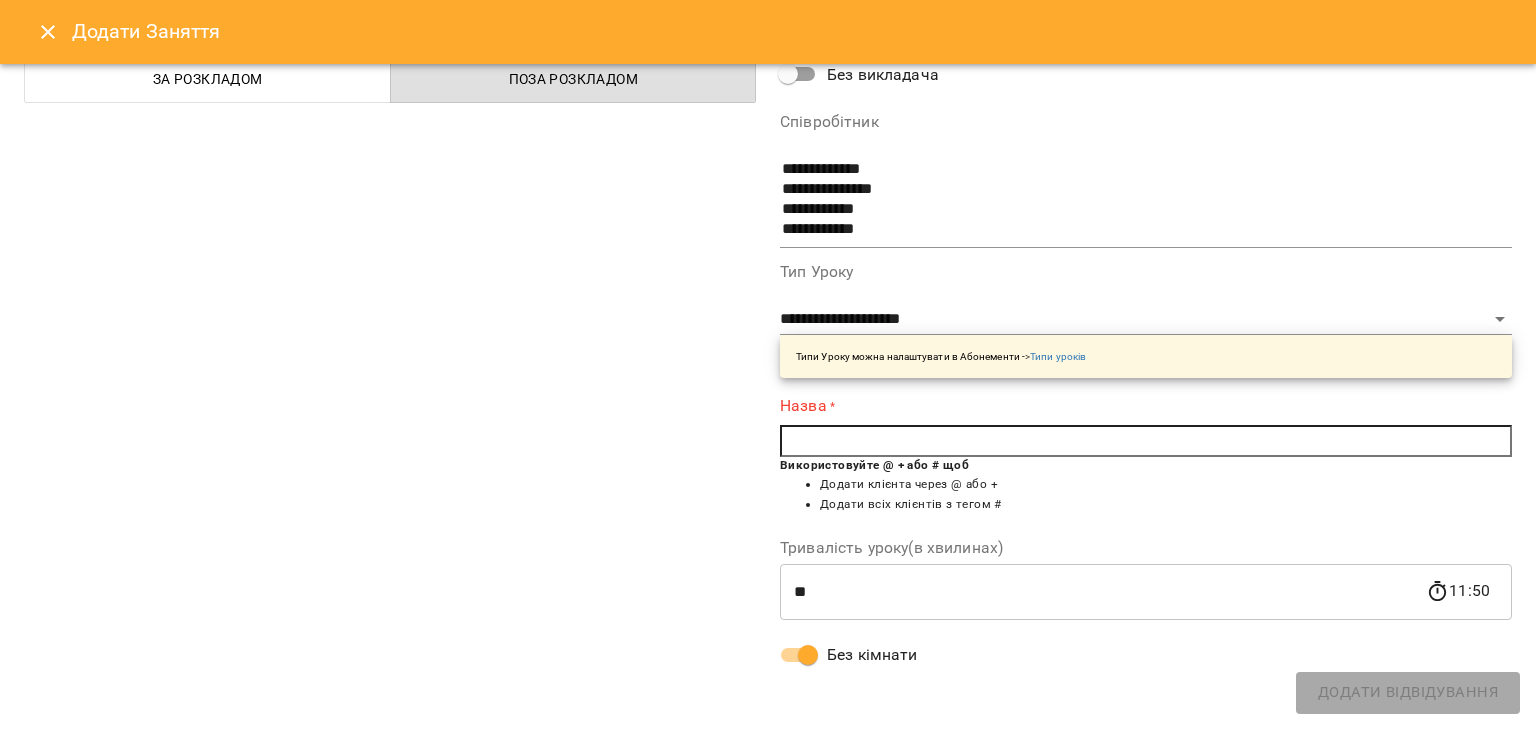 click on "Назва   *   Використовуйте @ + або # щоб Додати клієнта через @ або + Додати всіх клієнтів з тегом #" at bounding box center [1146, 459] 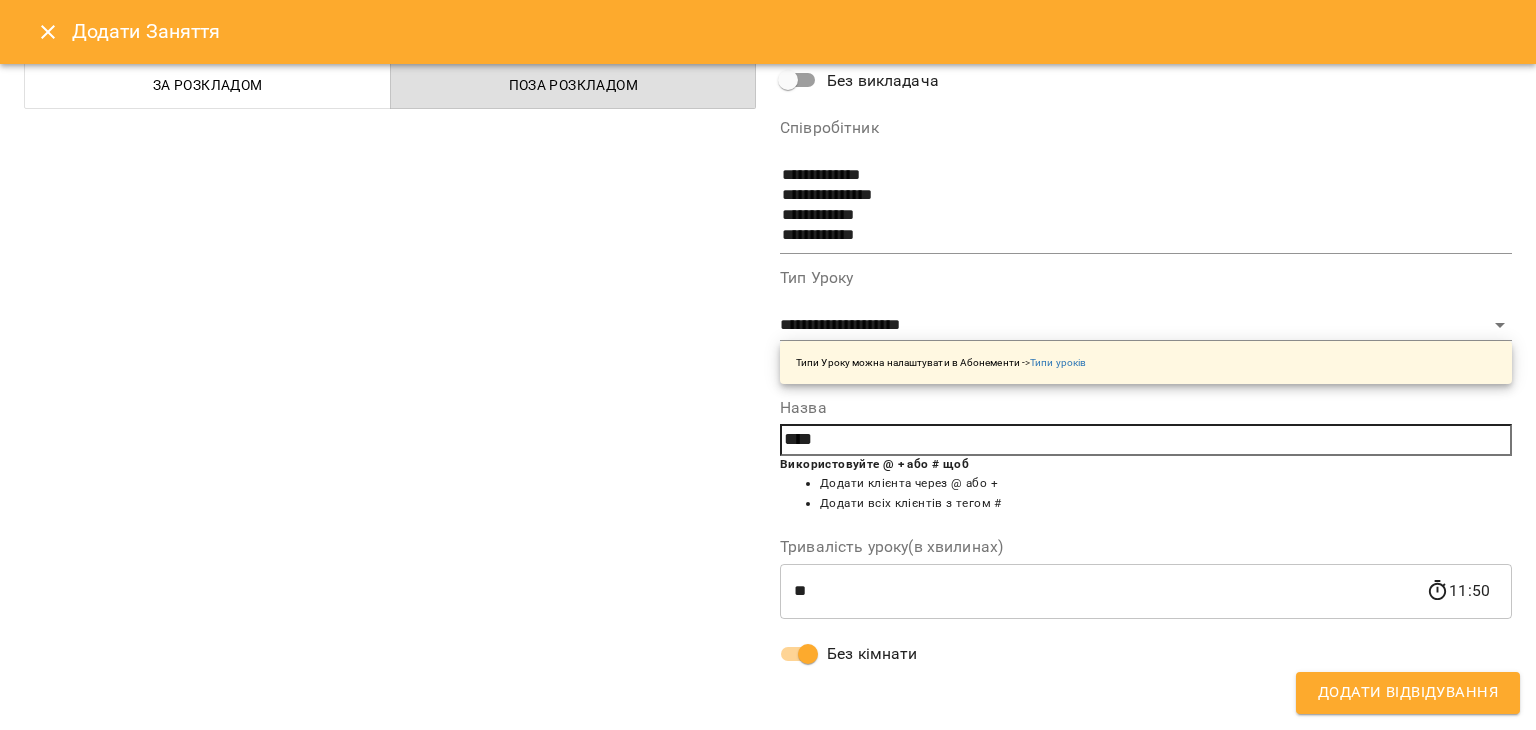 scroll, scrollTop: 122, scrollLeft: 0, axis: vertical 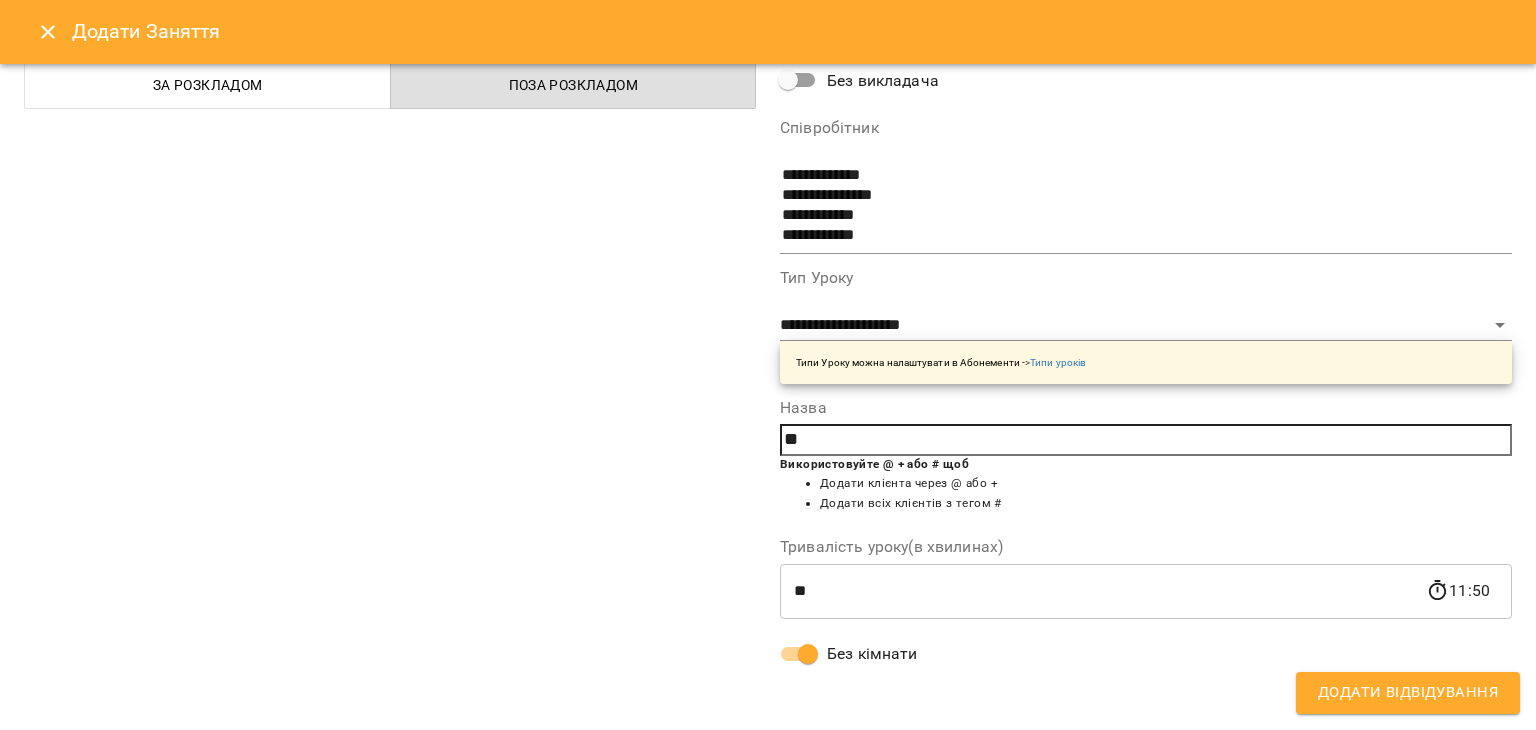 type on "*" 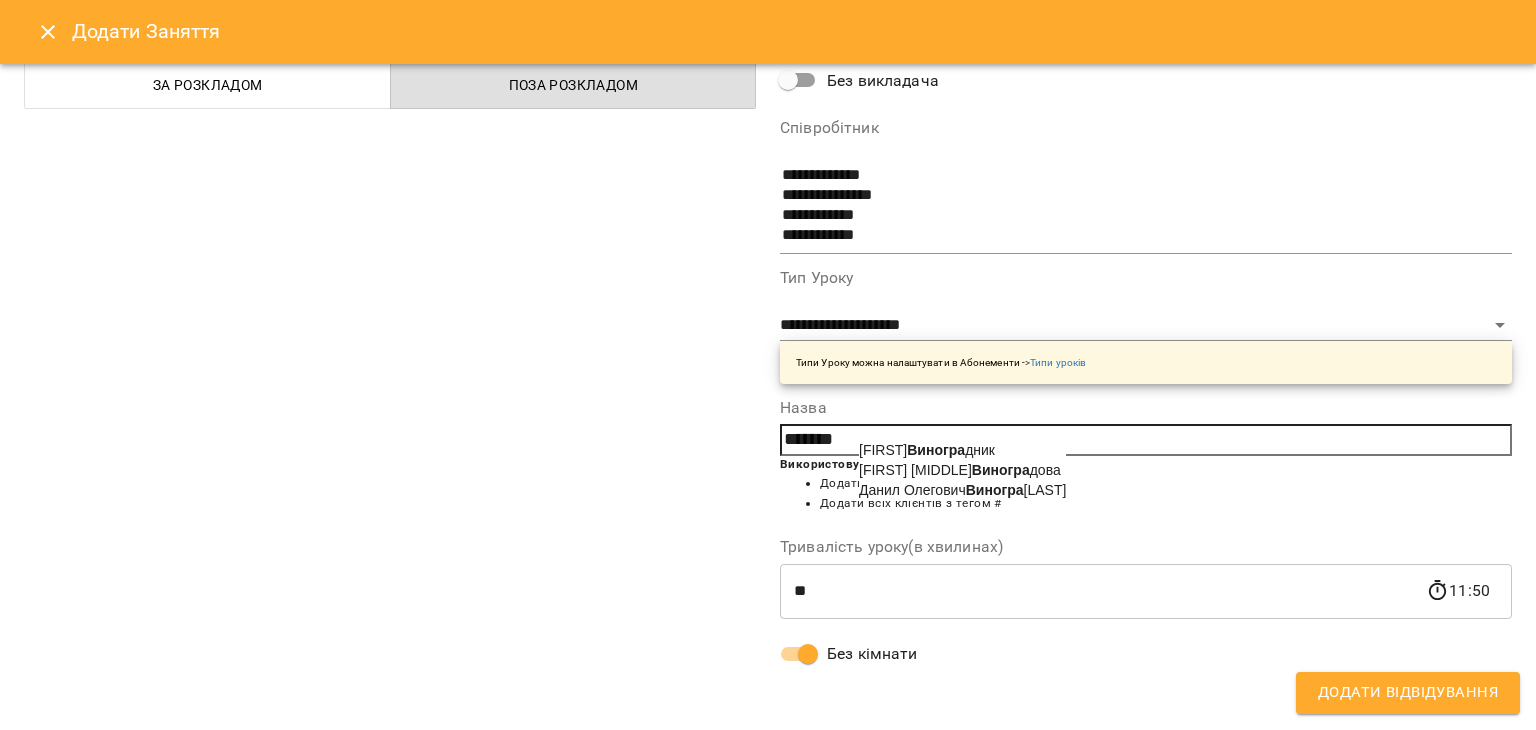 scroll, scrollTop: 122, scrollLeft: 0, axis: vertical 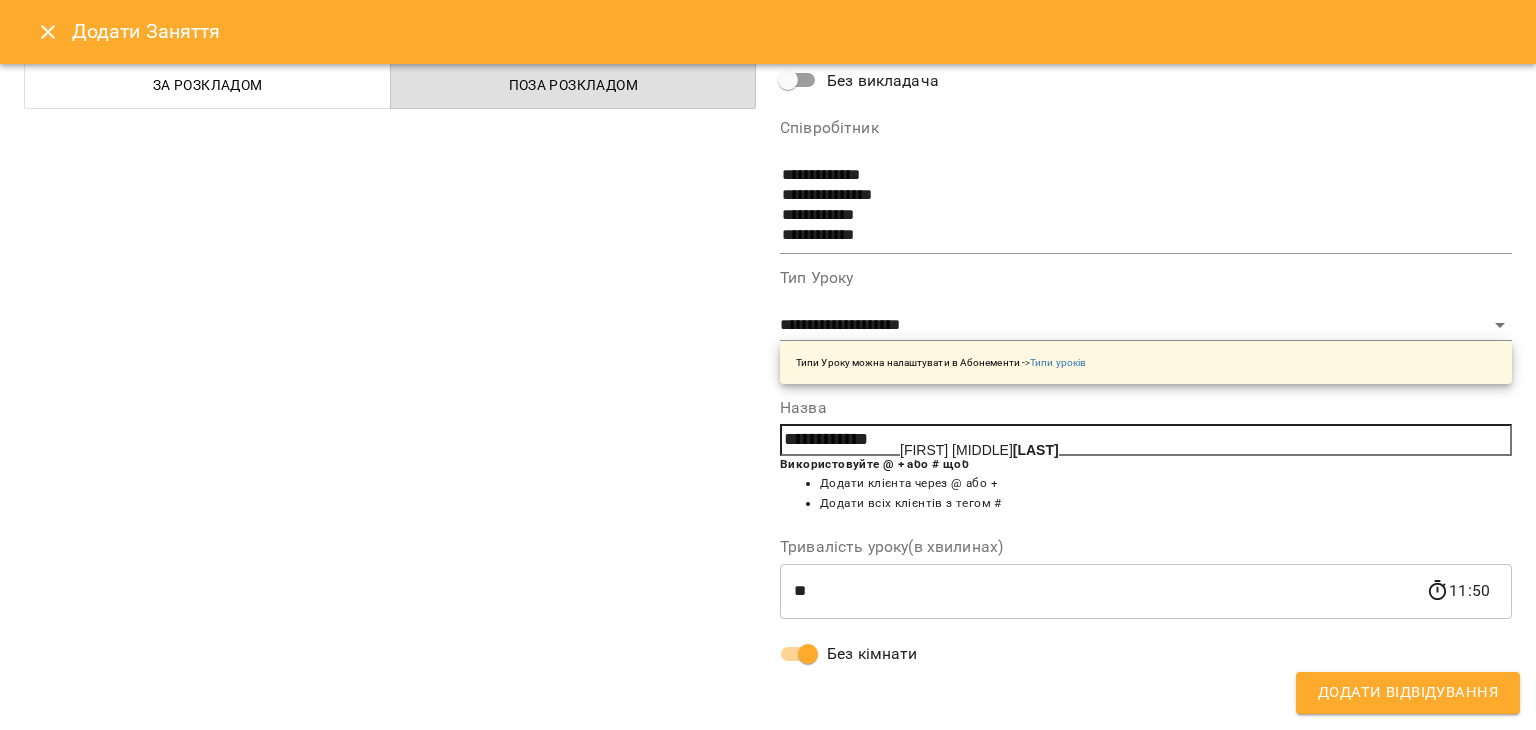 click on "[FIRST] [PATRONYMIC] [LAST]" at bounding box center (979, 450) 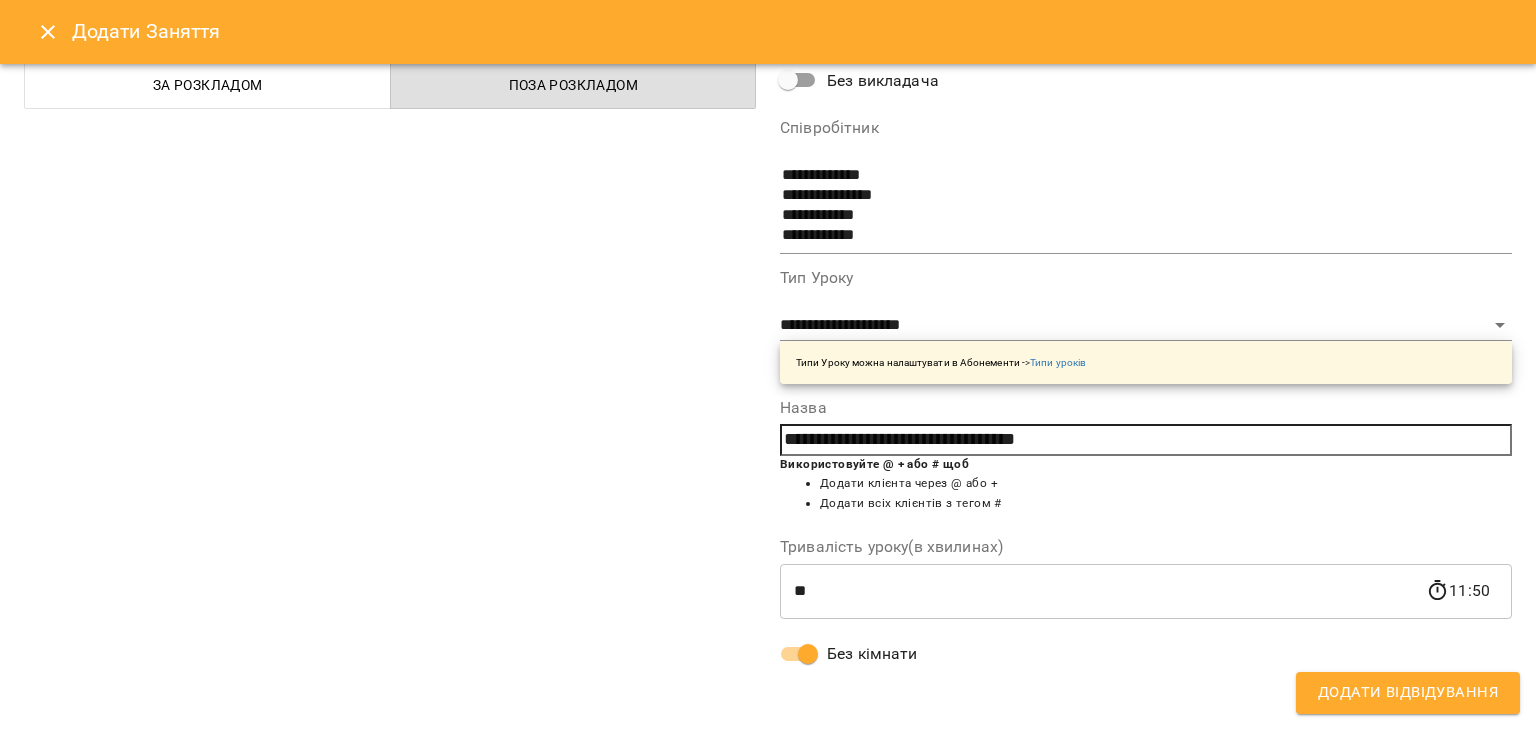 scroll, scrollTop: 0, scrollLeft: 0, axis: both 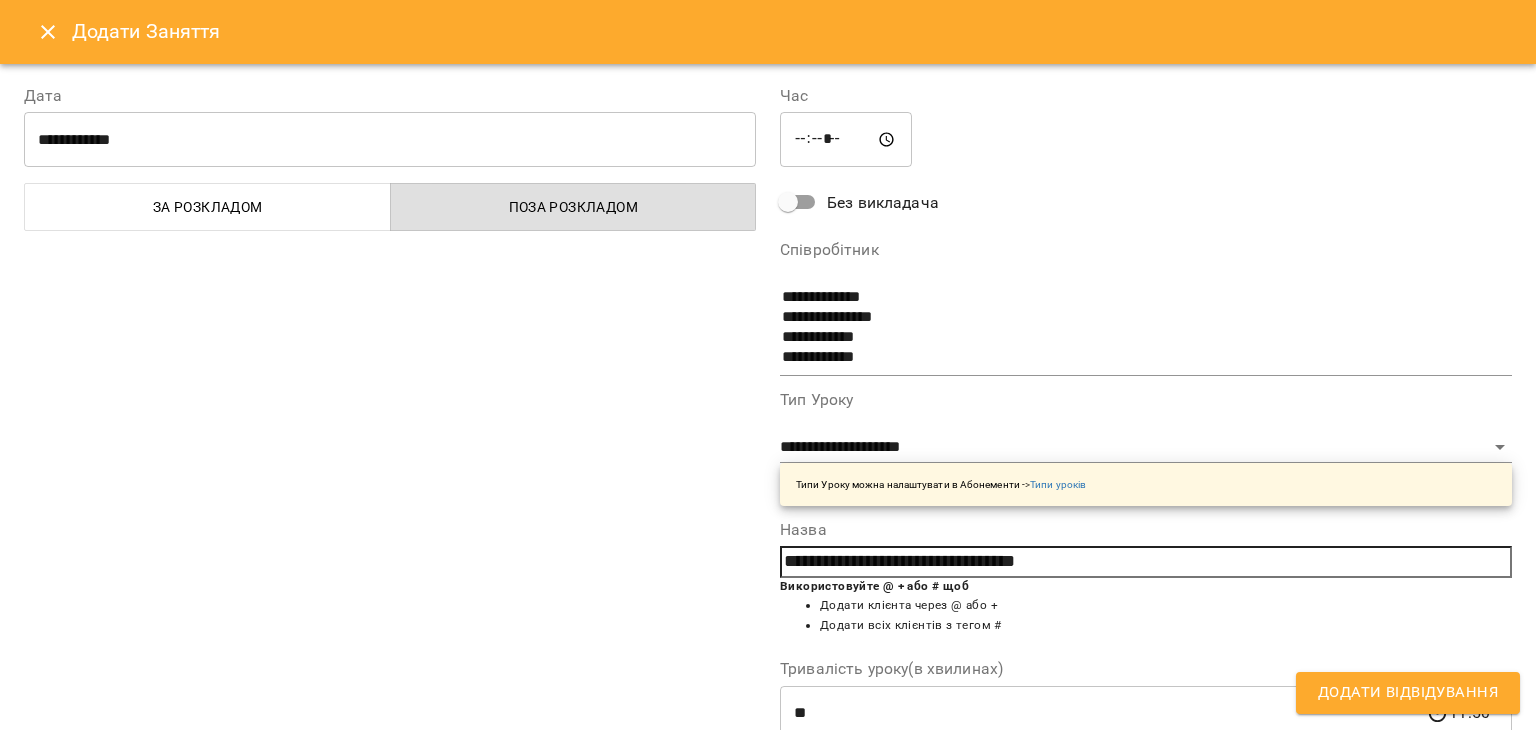 click on "Тривалість уроку(в хвилинах)" at bounding box center (1146, 669) 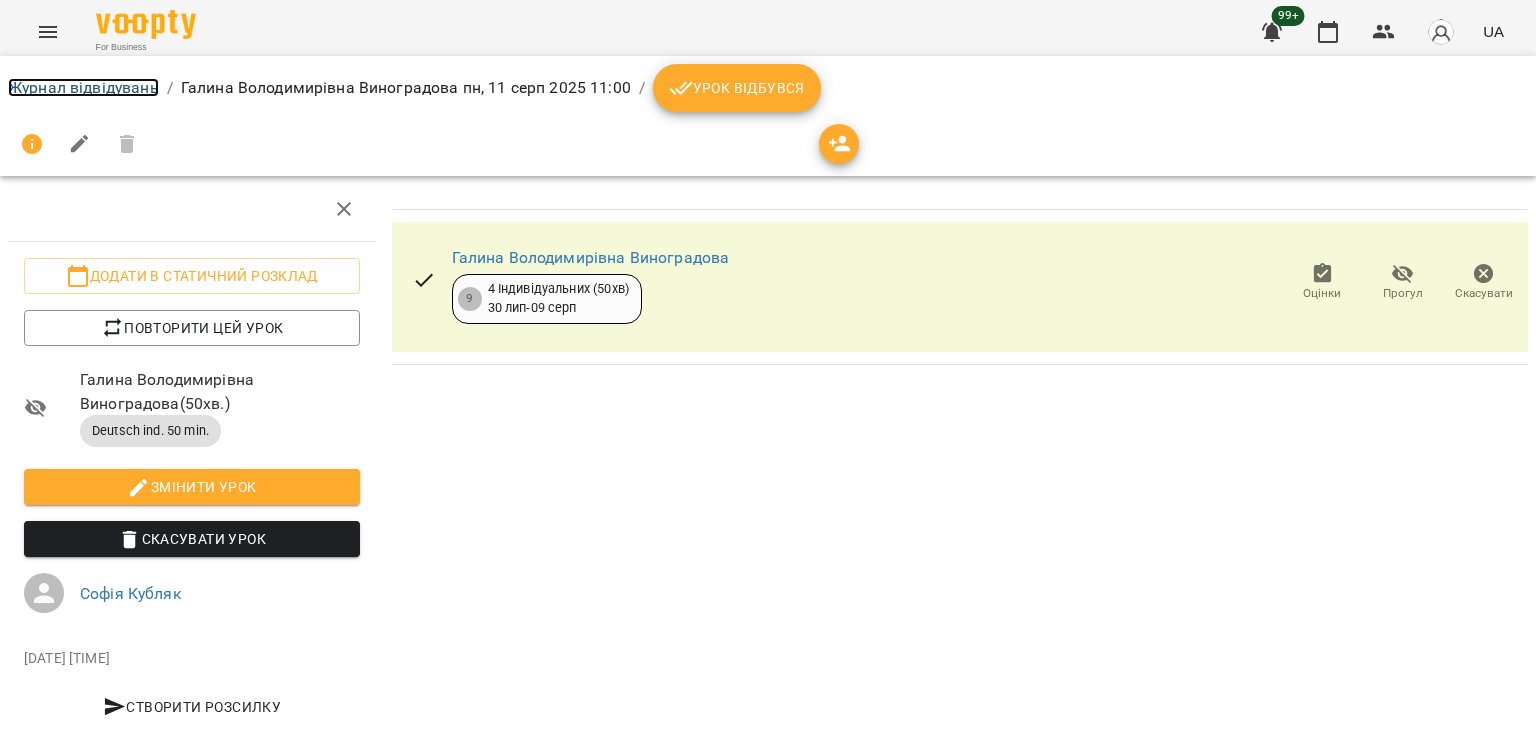 click on "Журнал відвідувань" at bounding box center (83, 87) 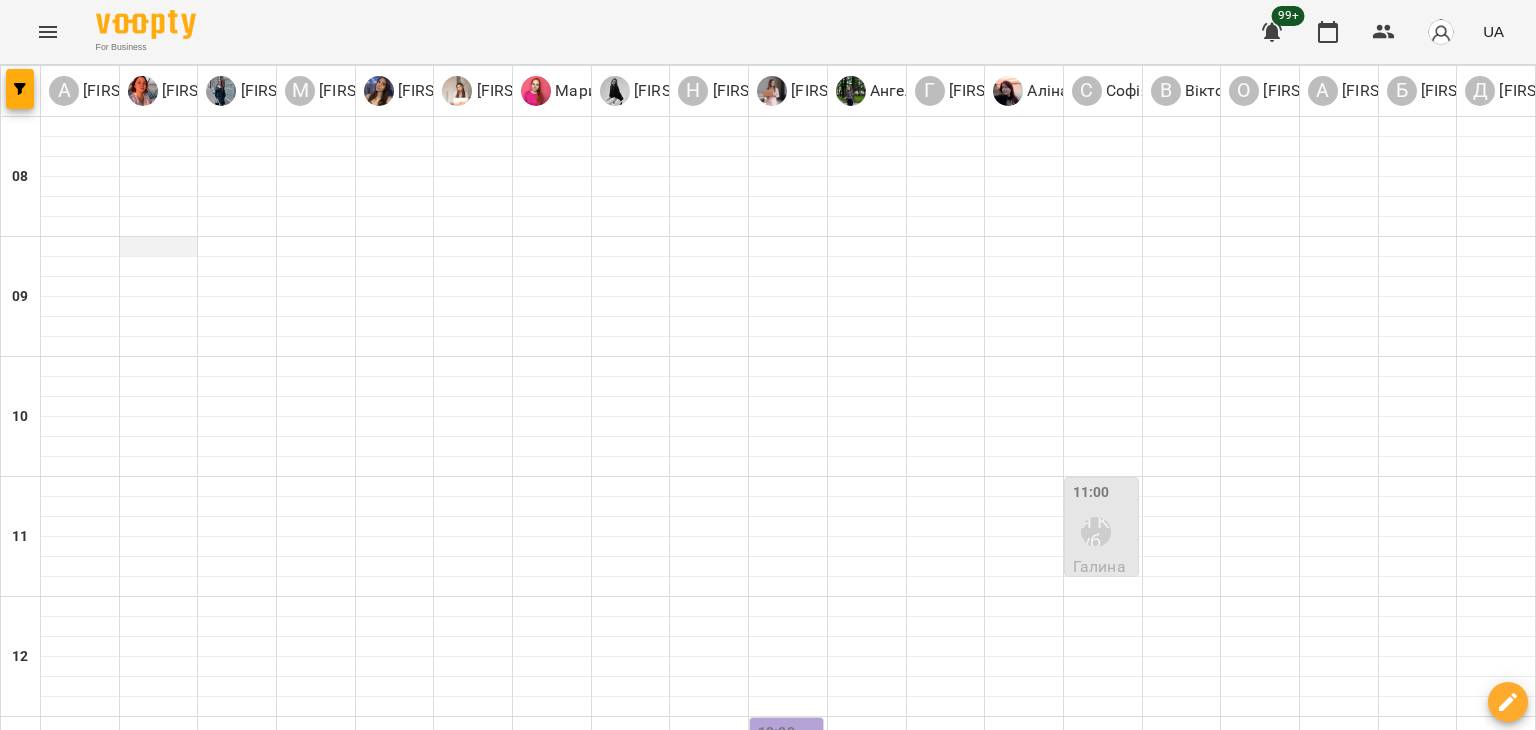 click at bounding box center [159, 247] 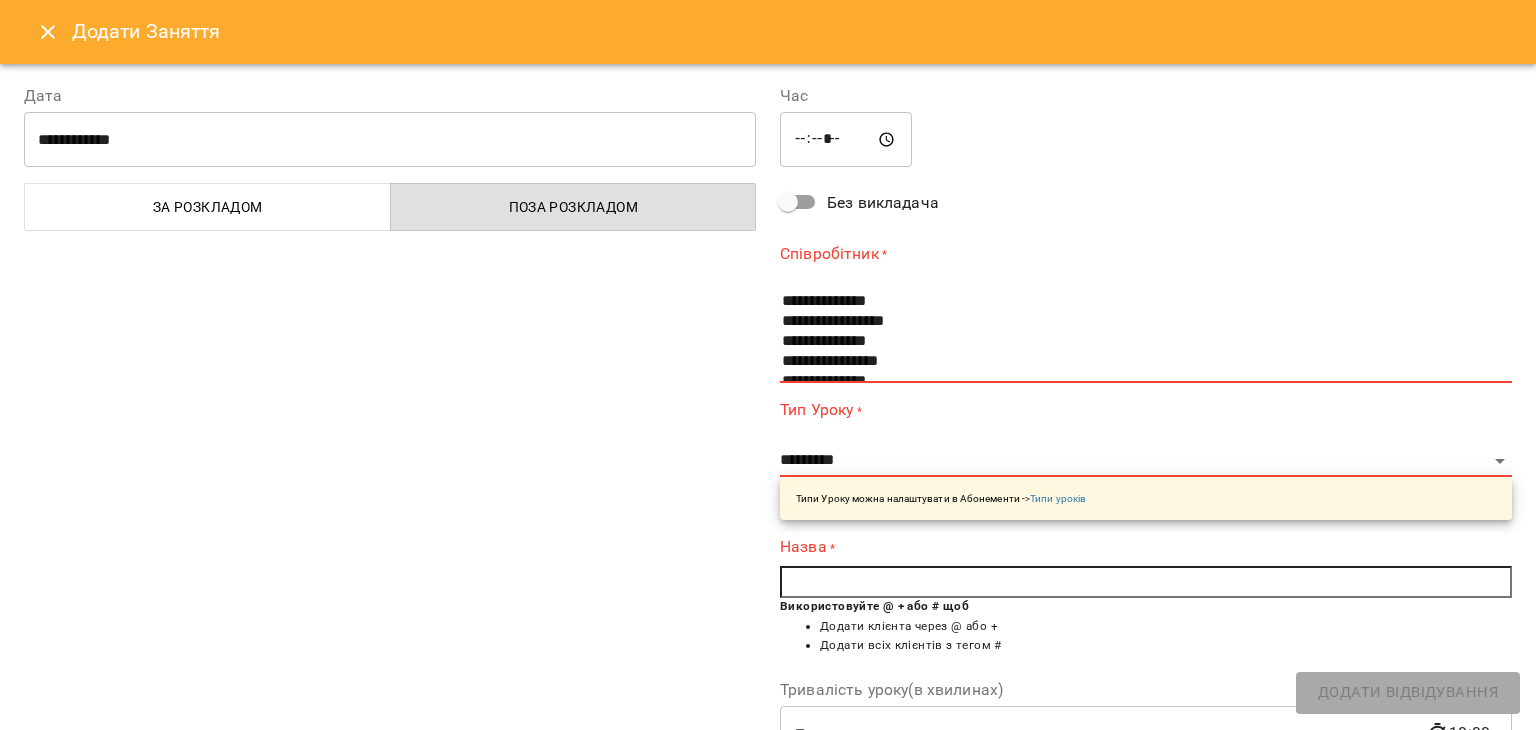 scroll, scrollTop: 300, scrollLeft: 0, axis: vertical 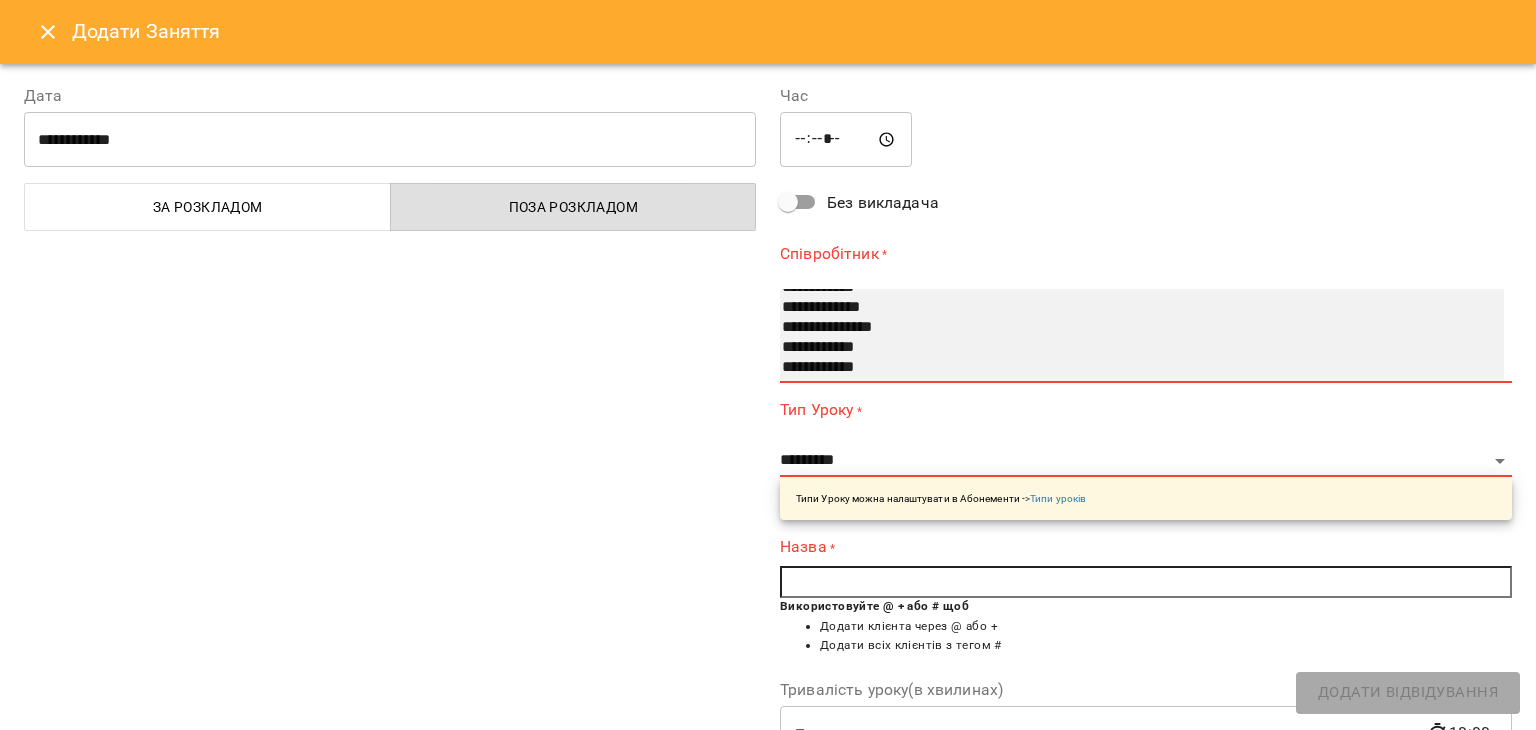 select on "**********" 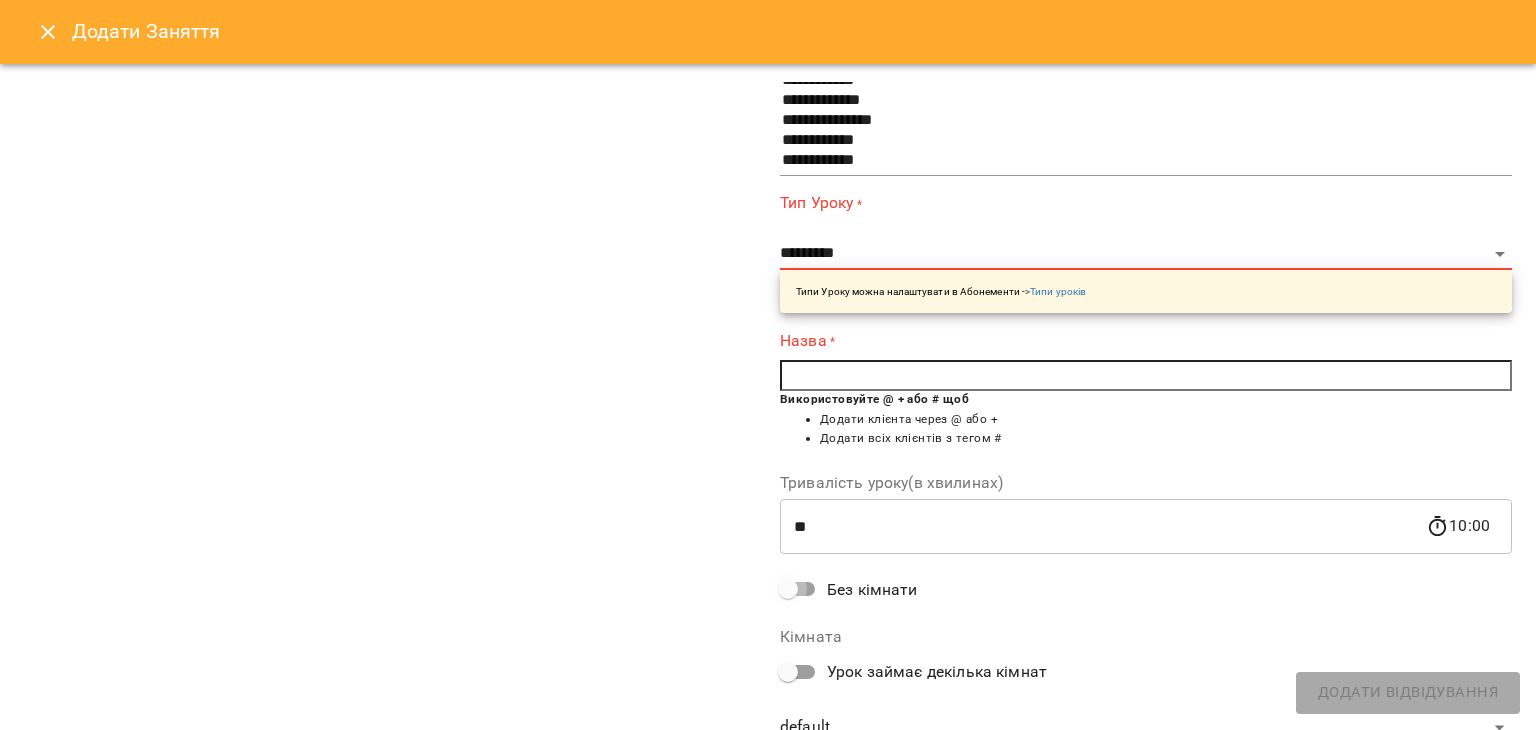 scroll, scrollTop: 136, scrollLeft: 0, axis: vertical 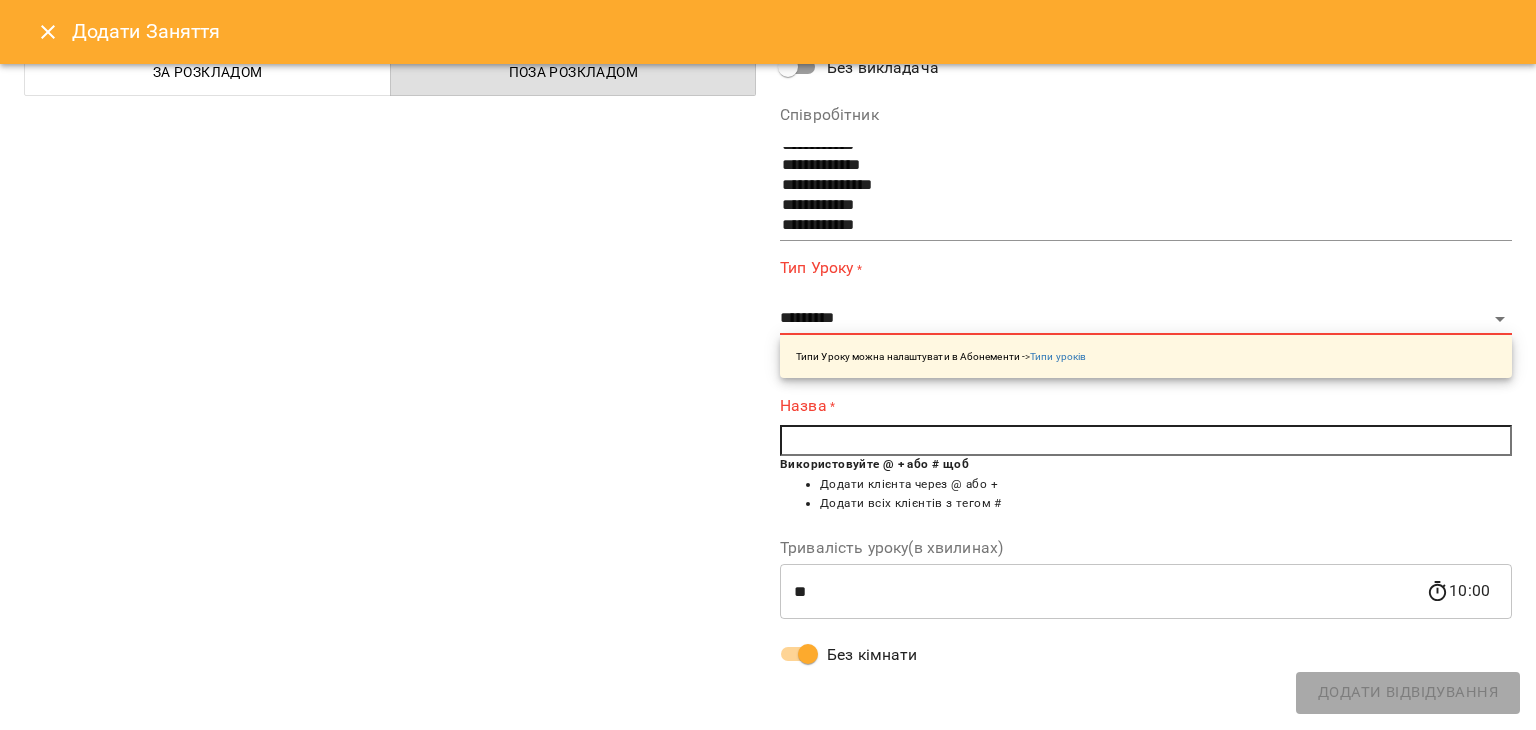 click at bounding box center [1146, 441] 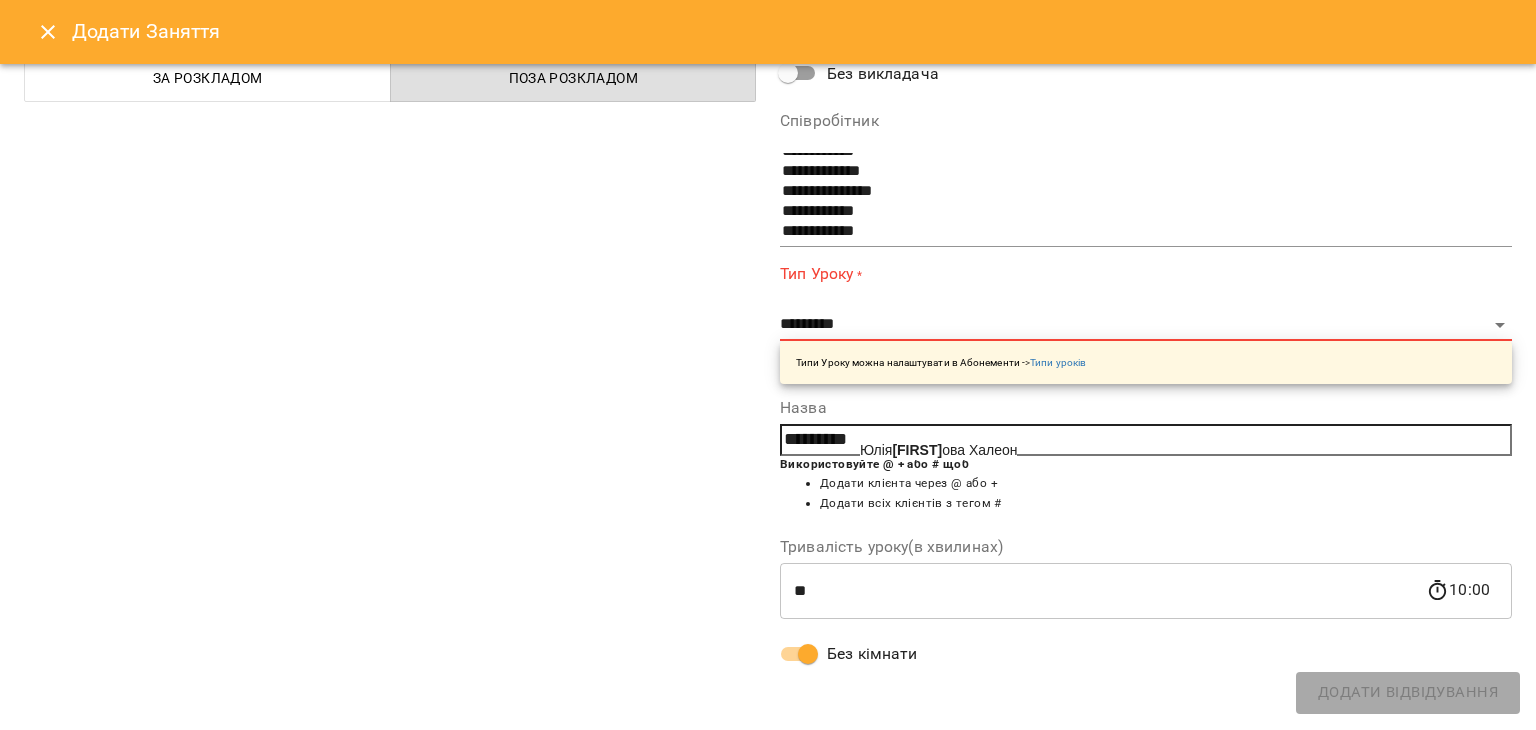 scroll, scrollTop: 128, scrollLeft: 0, axis: vertical 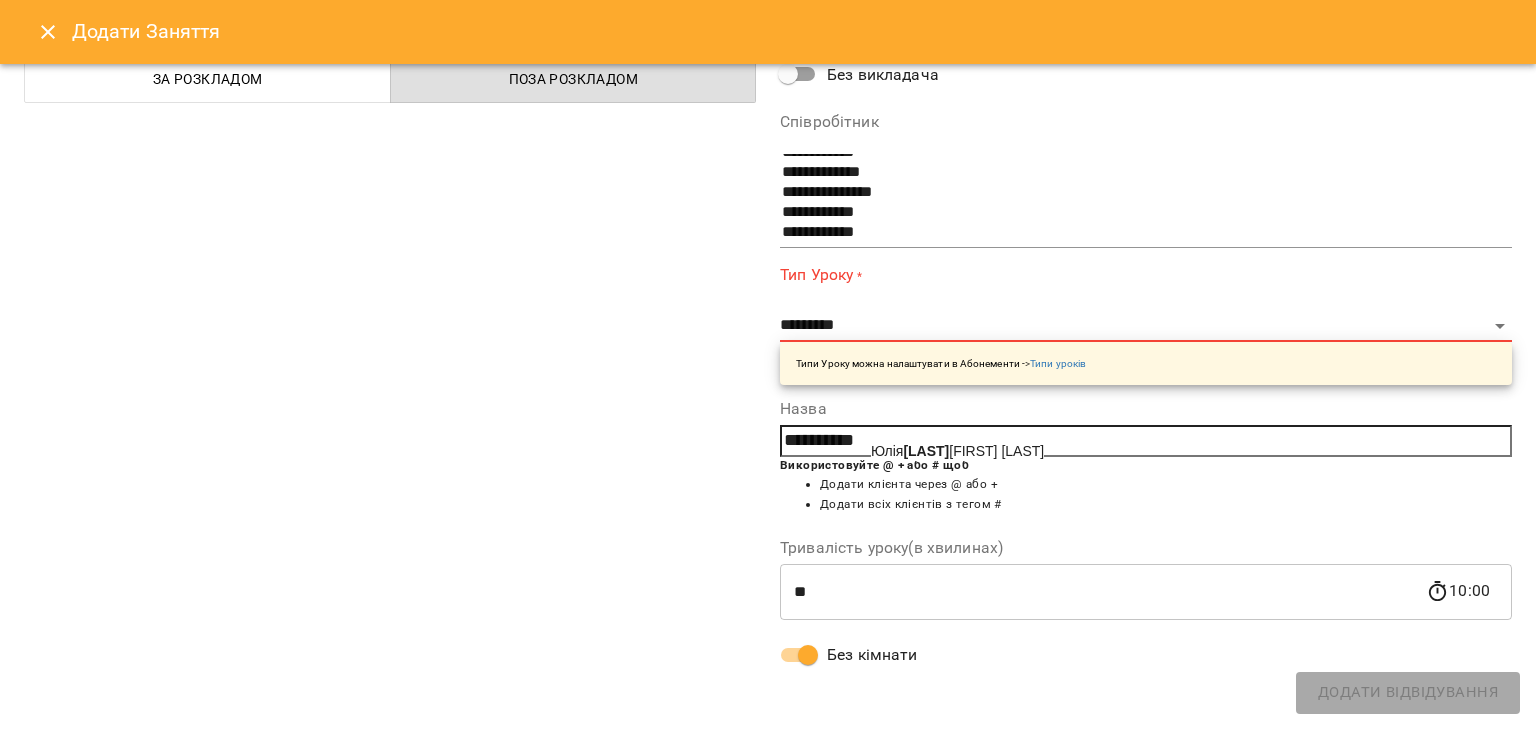 click on "[LAST]" at bounding box center [926, 451] 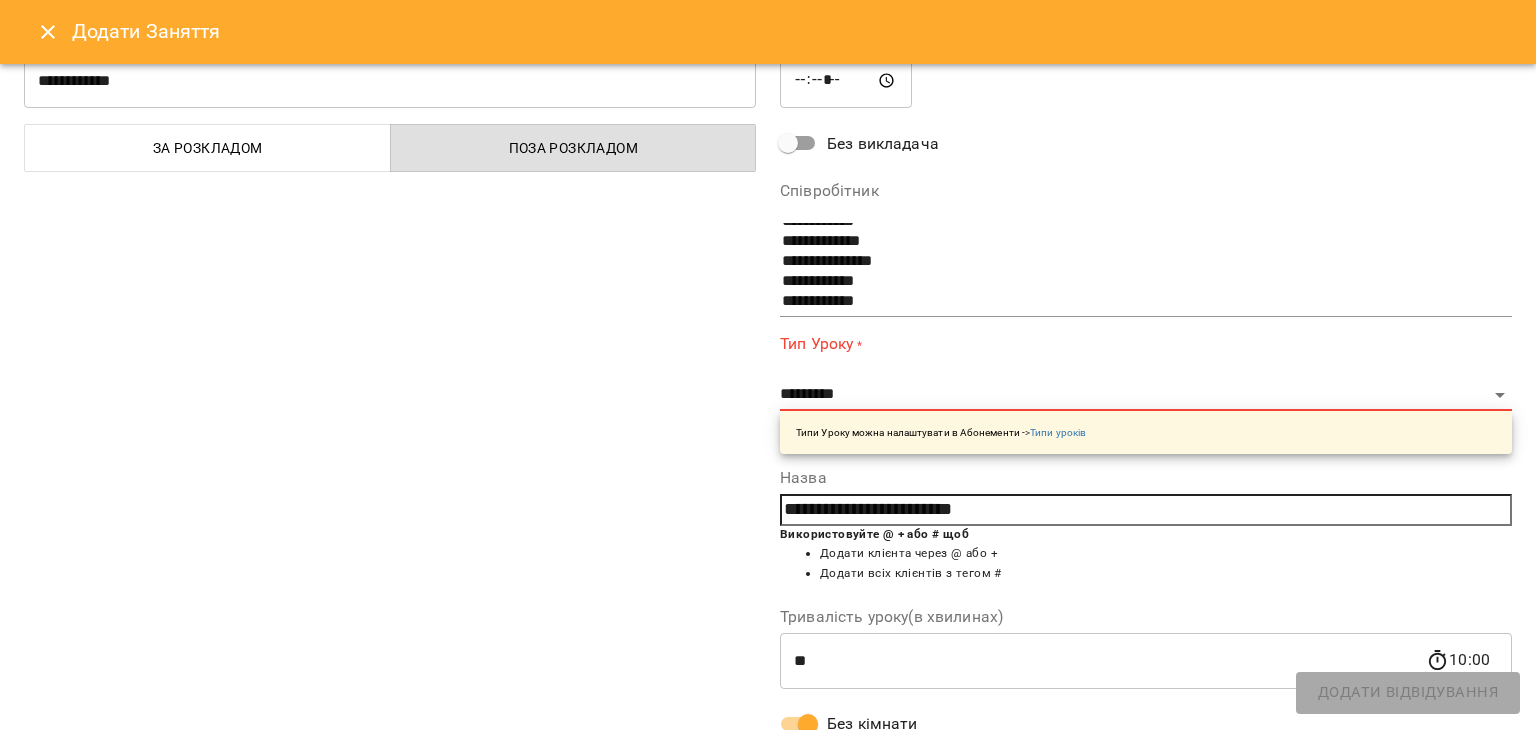 scroll, scrollTop: 0, scrollLeft: 0, axis: both 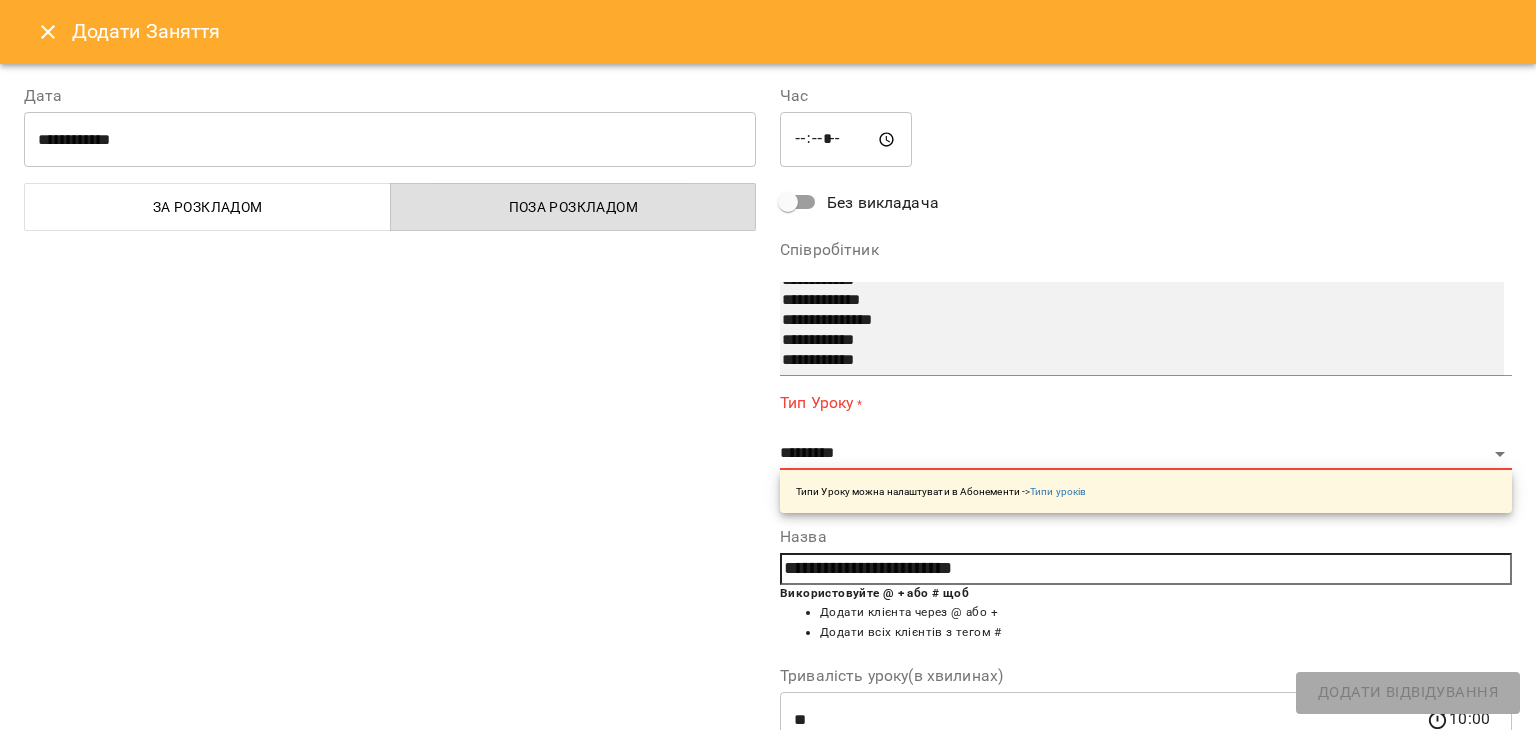 click on "**********" at bounding box center [1122, 301] 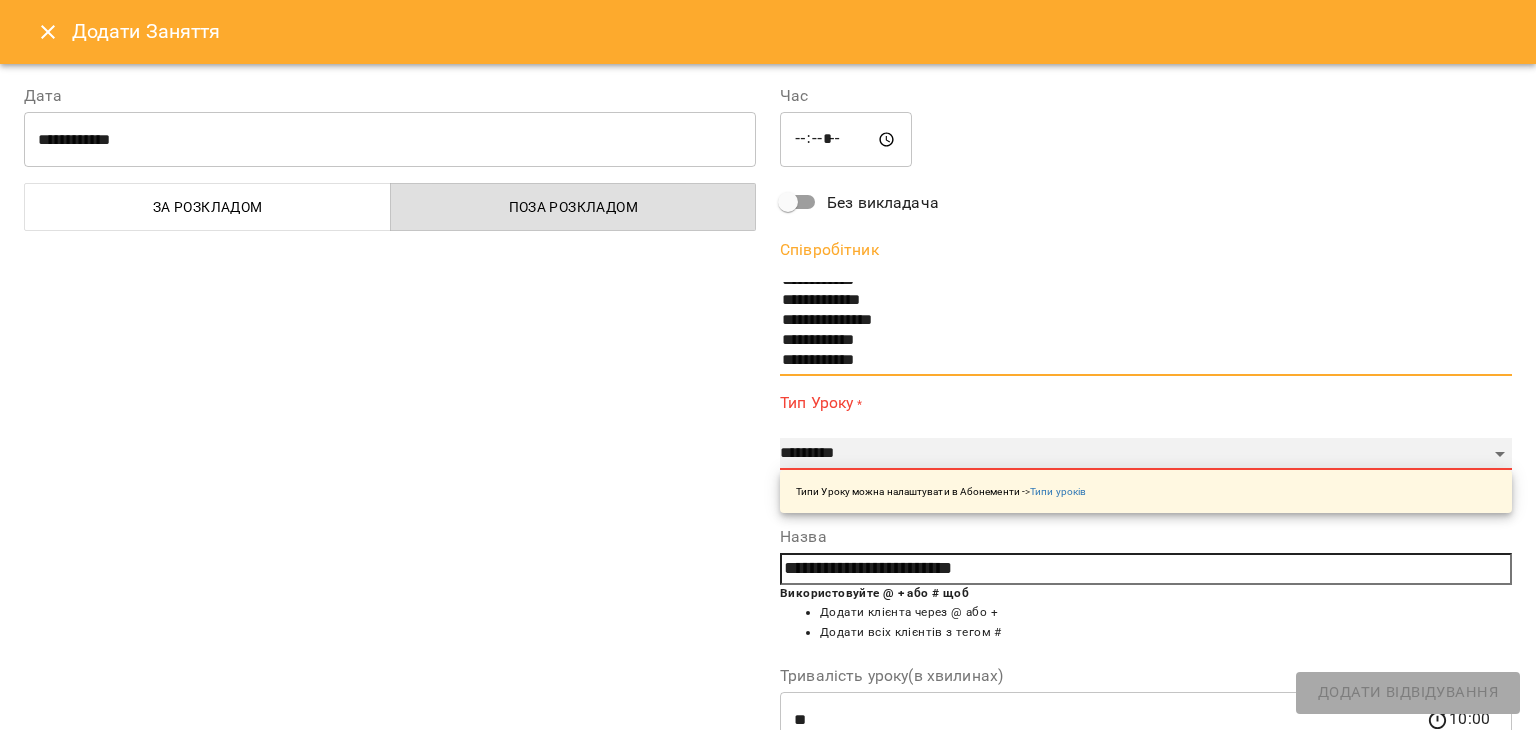 click on "**********" at bounding box center (1146, 454) 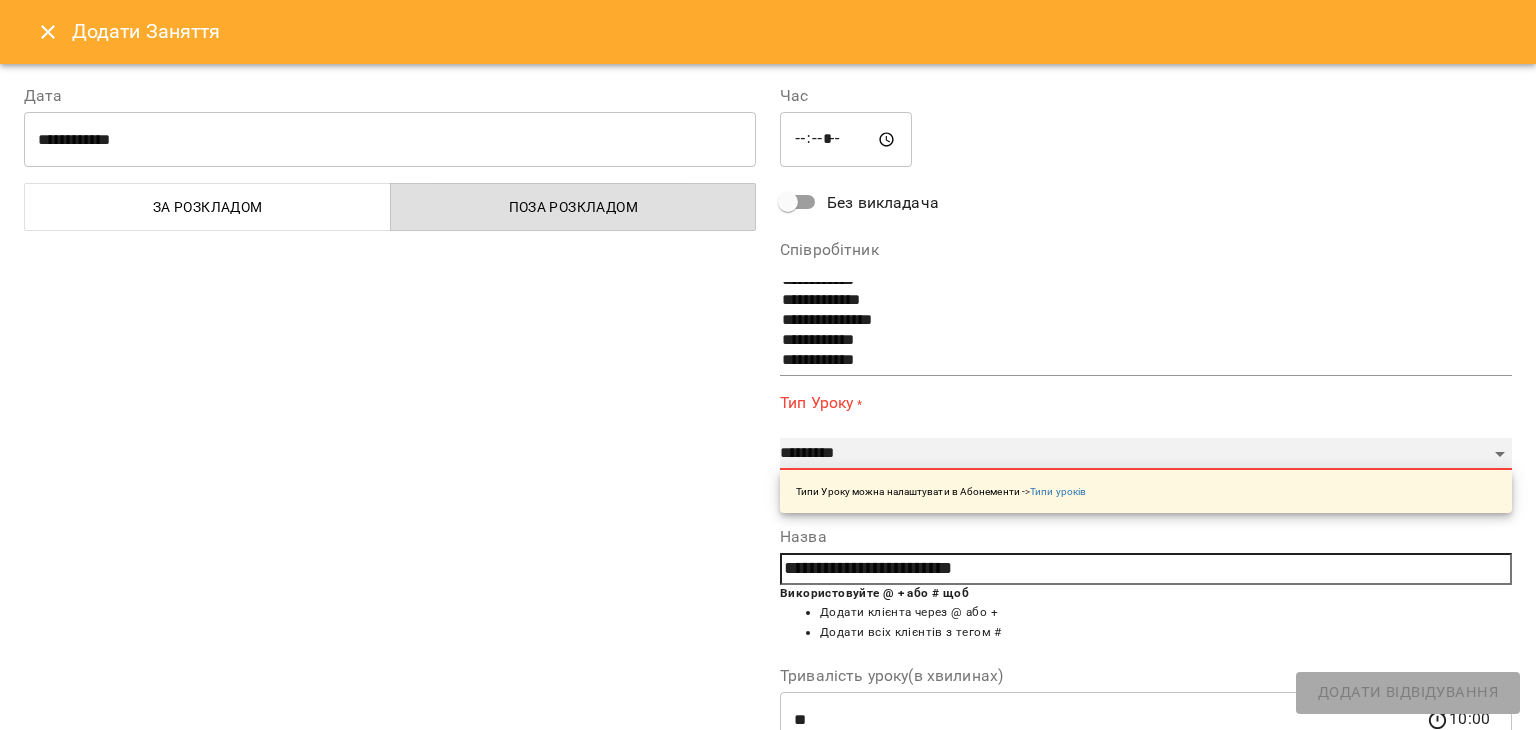 select on "**********" 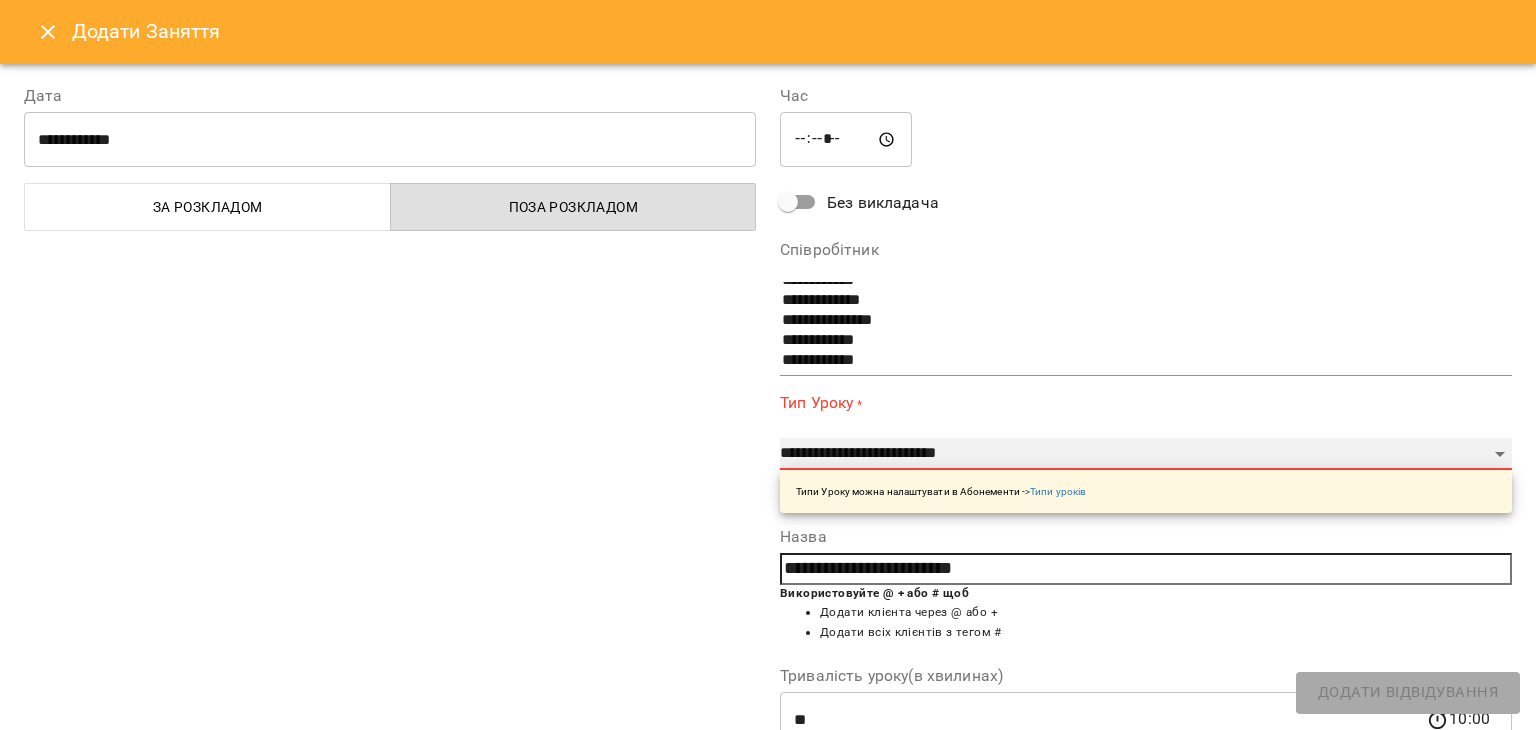 click on "**********" at bounding box center [1146, 454] 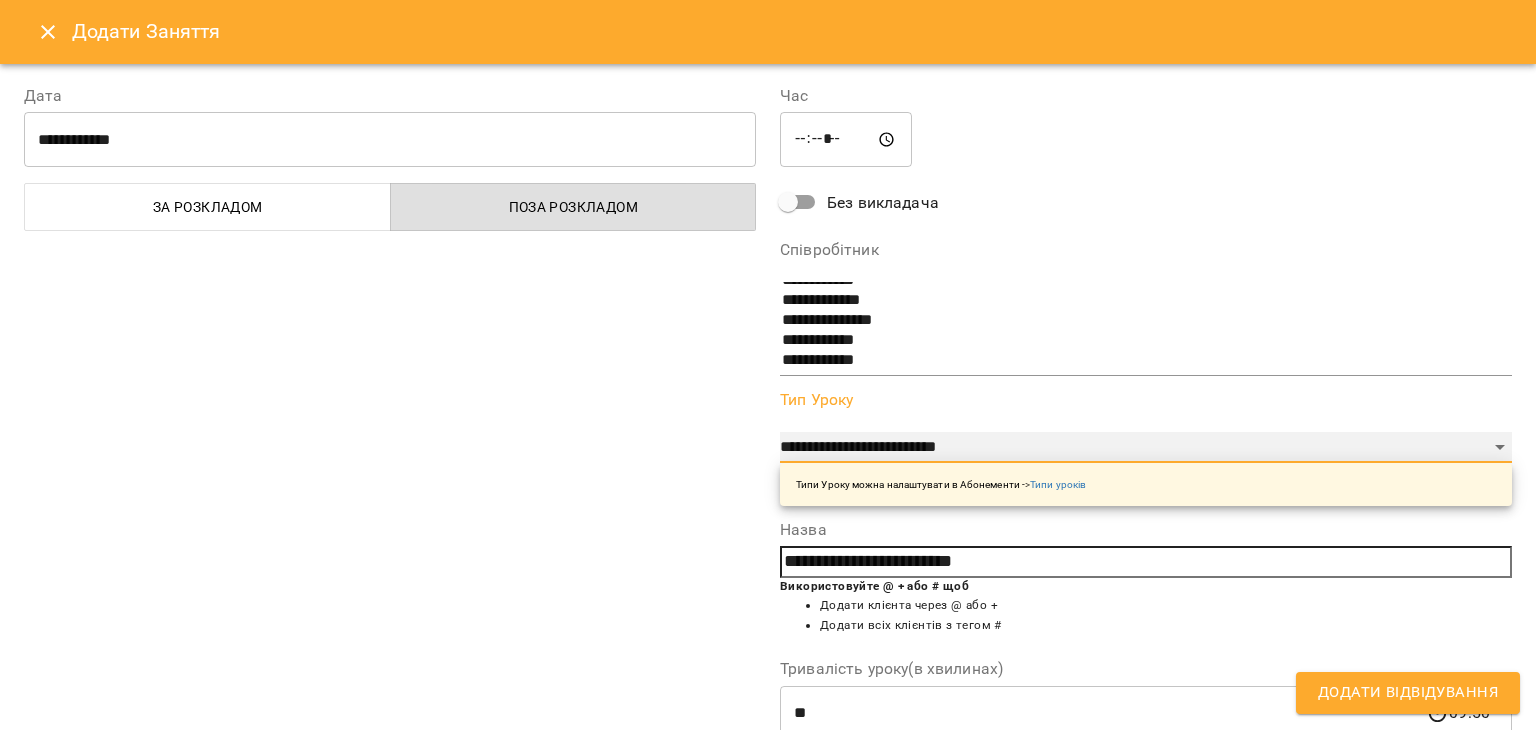scroll, scrollTop: 303, scrollLeft: 0, axis: vertical 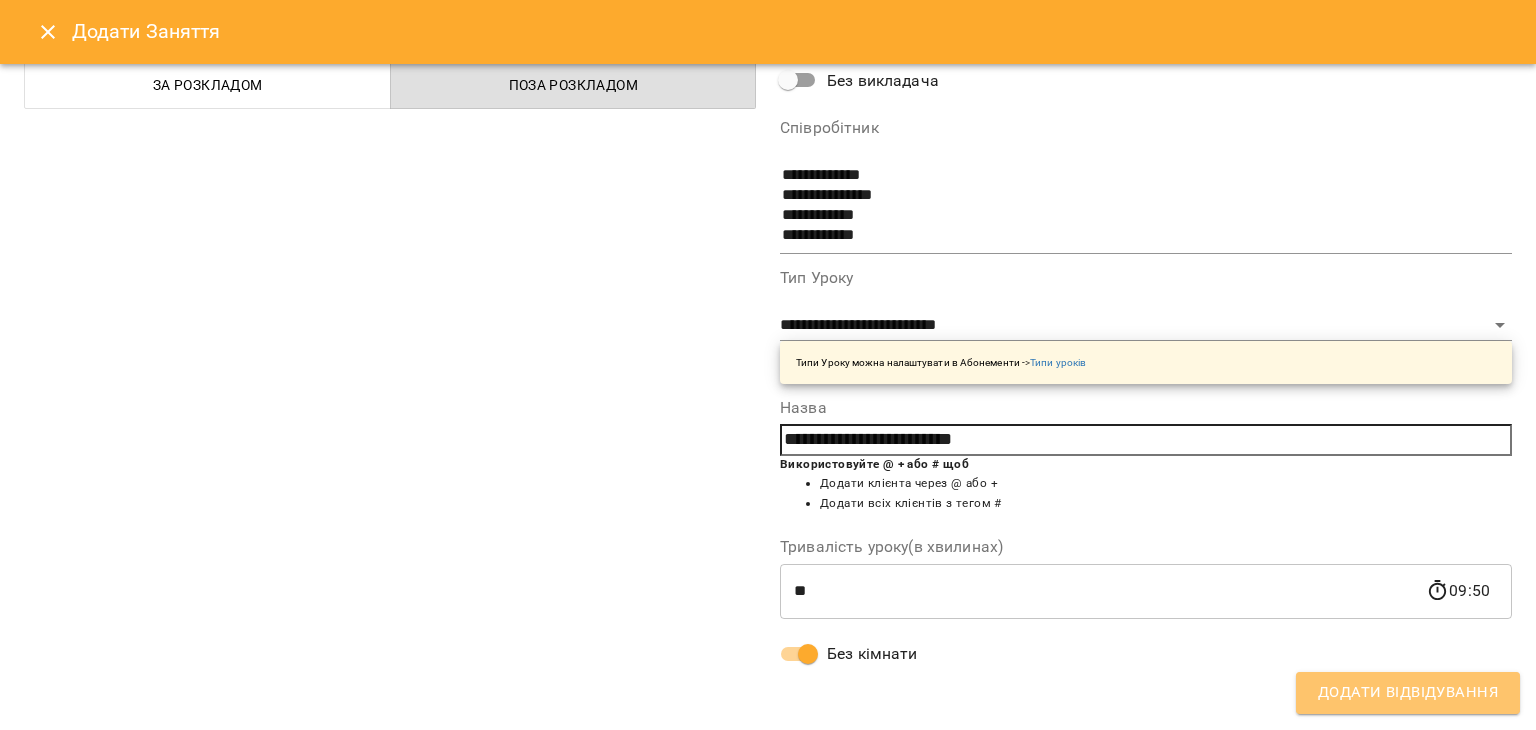 click on "Додати Відвідування" at bounding box center (1408, 693) 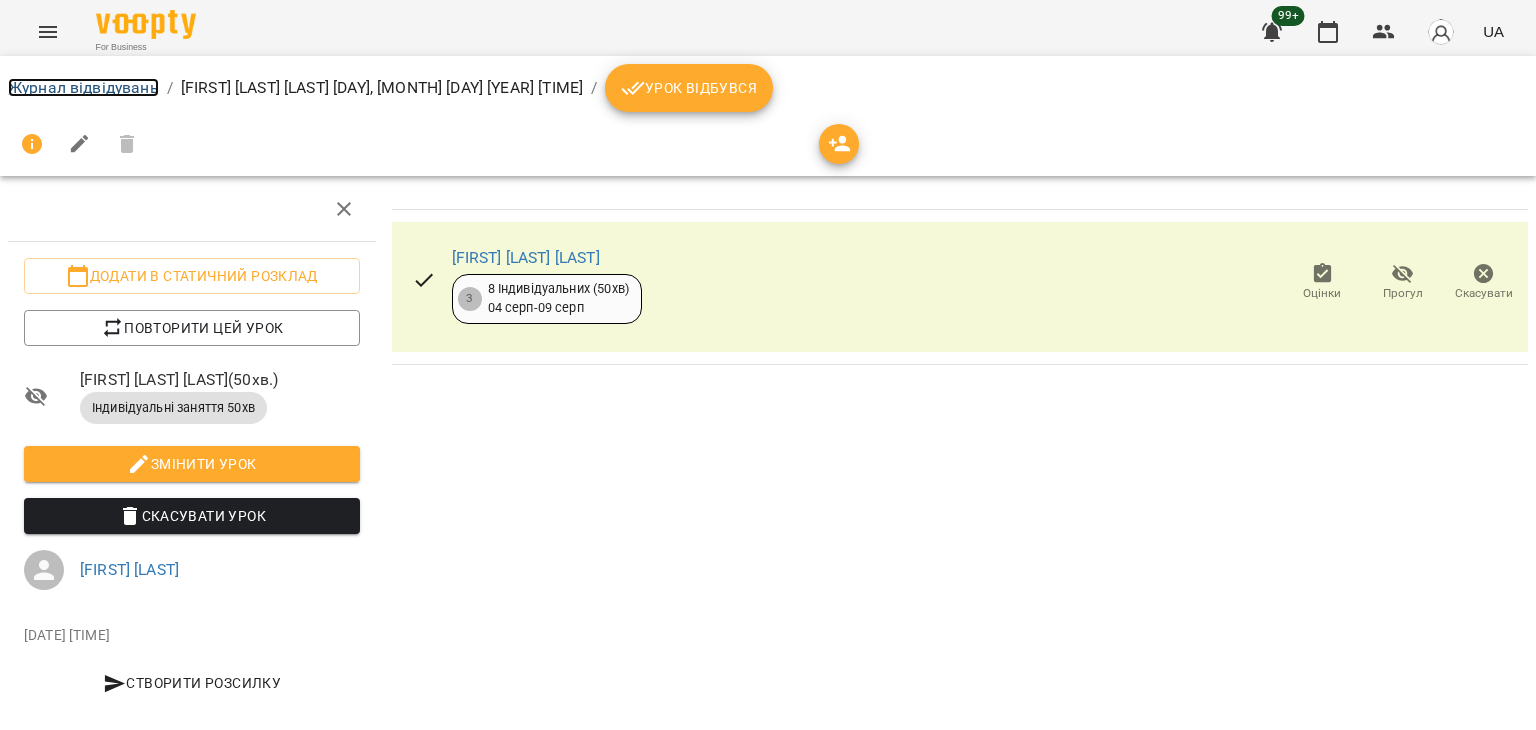 drag, startPoint x: 118, startPoint y: 87, endPoint x: 136, endPoint y: 1, distance: 87.86353 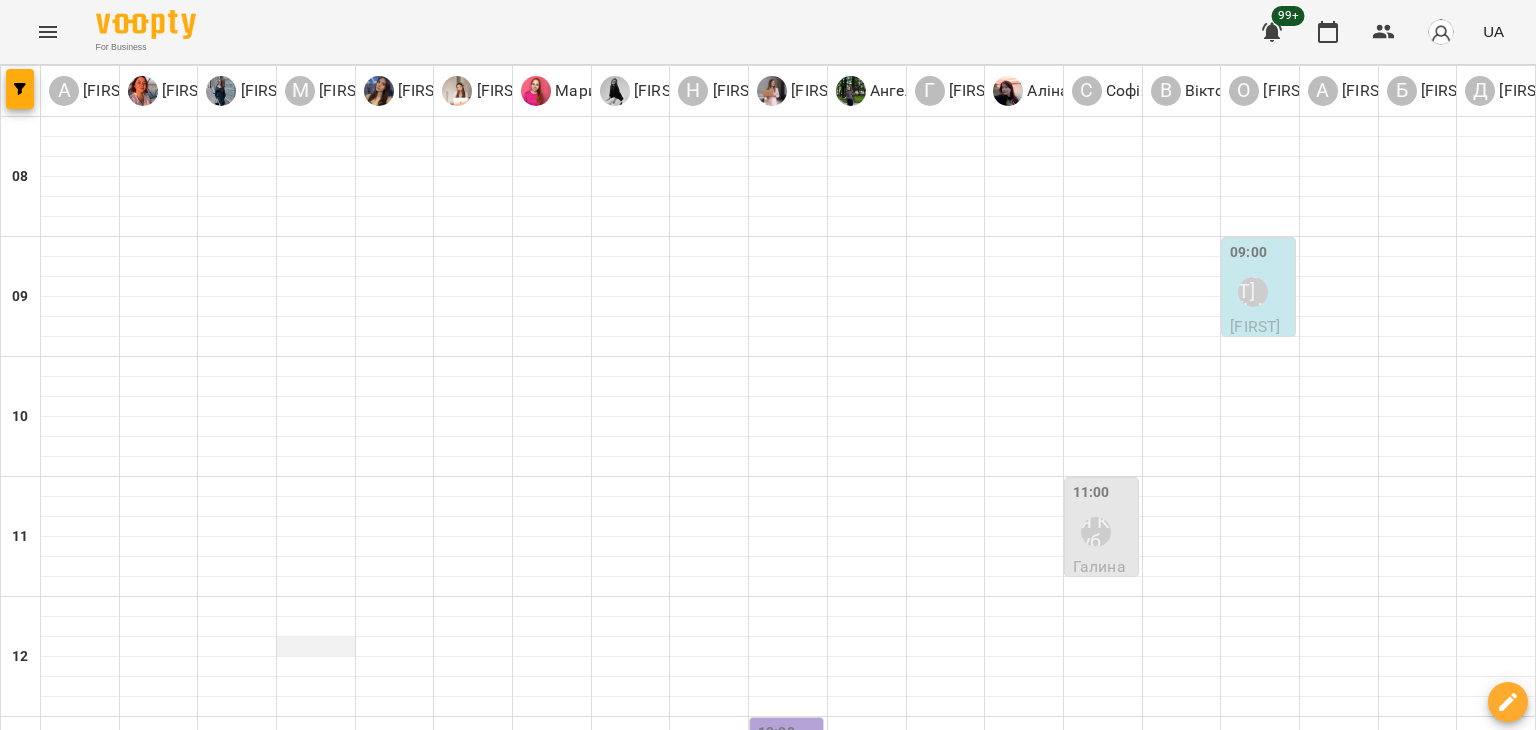 scroll, scrollTop: 100, scrollLeft: 0, axis: vertical 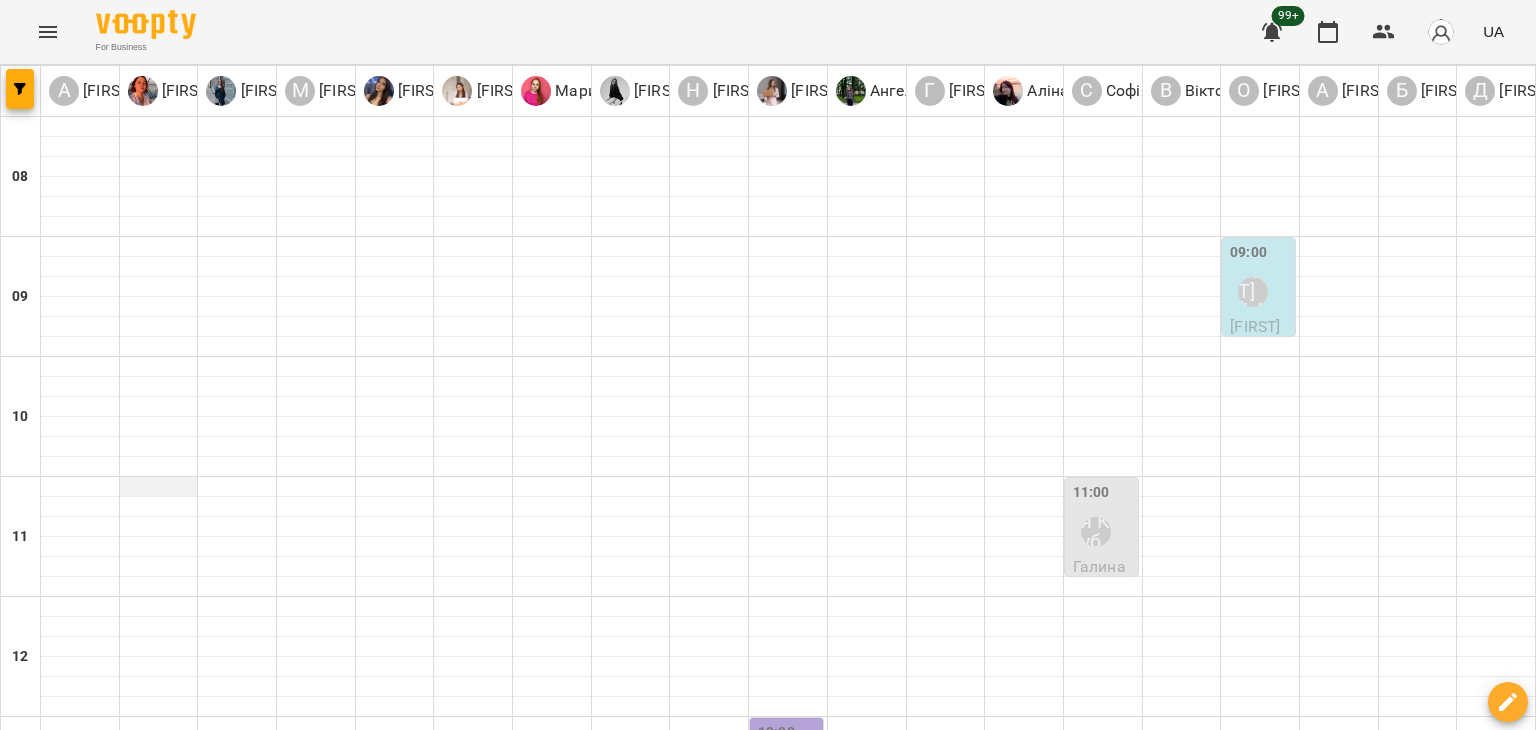 click at bounding box center (159, 487) 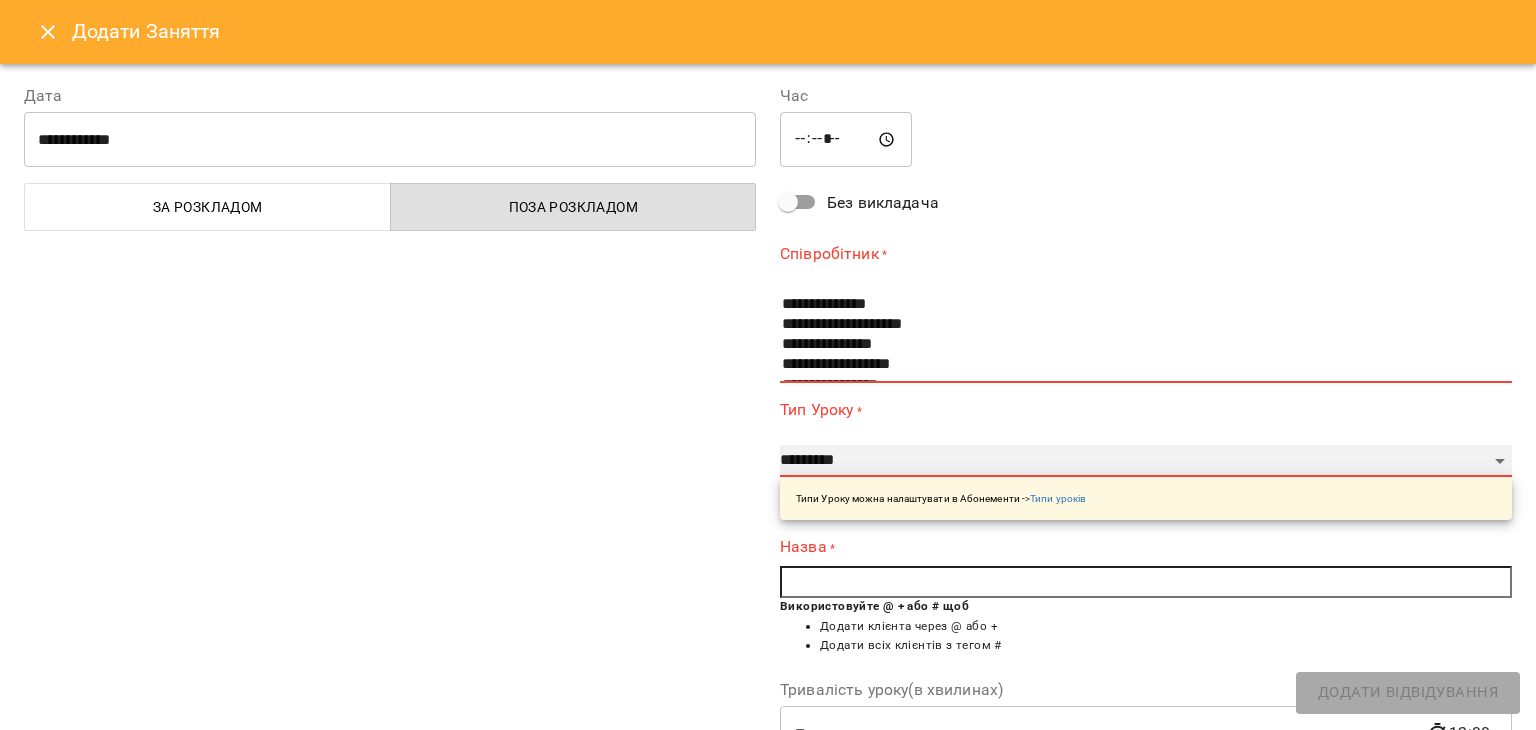 click on "**********" at bounding box center [1146, 461] 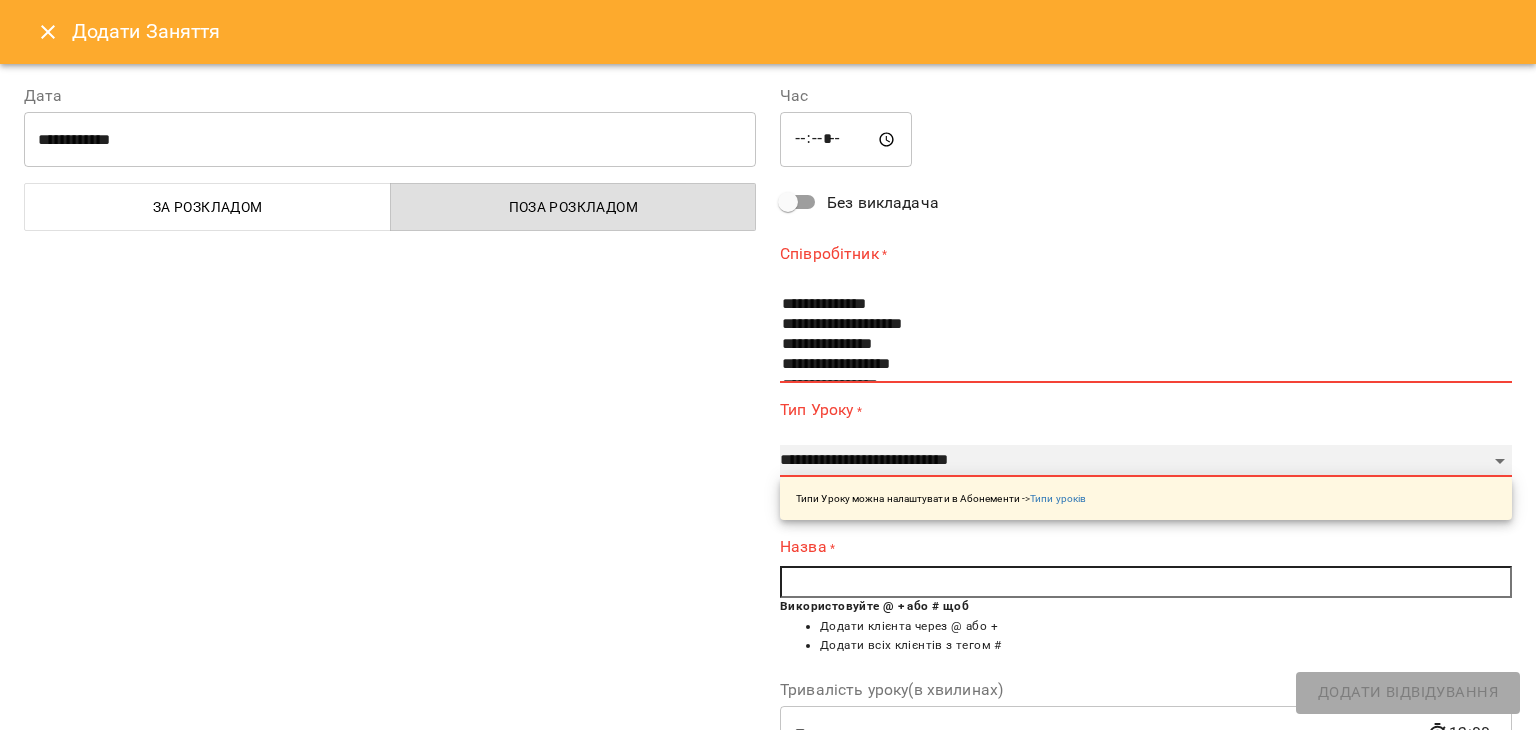 click on "**********" at bounding box center (1146, 461) 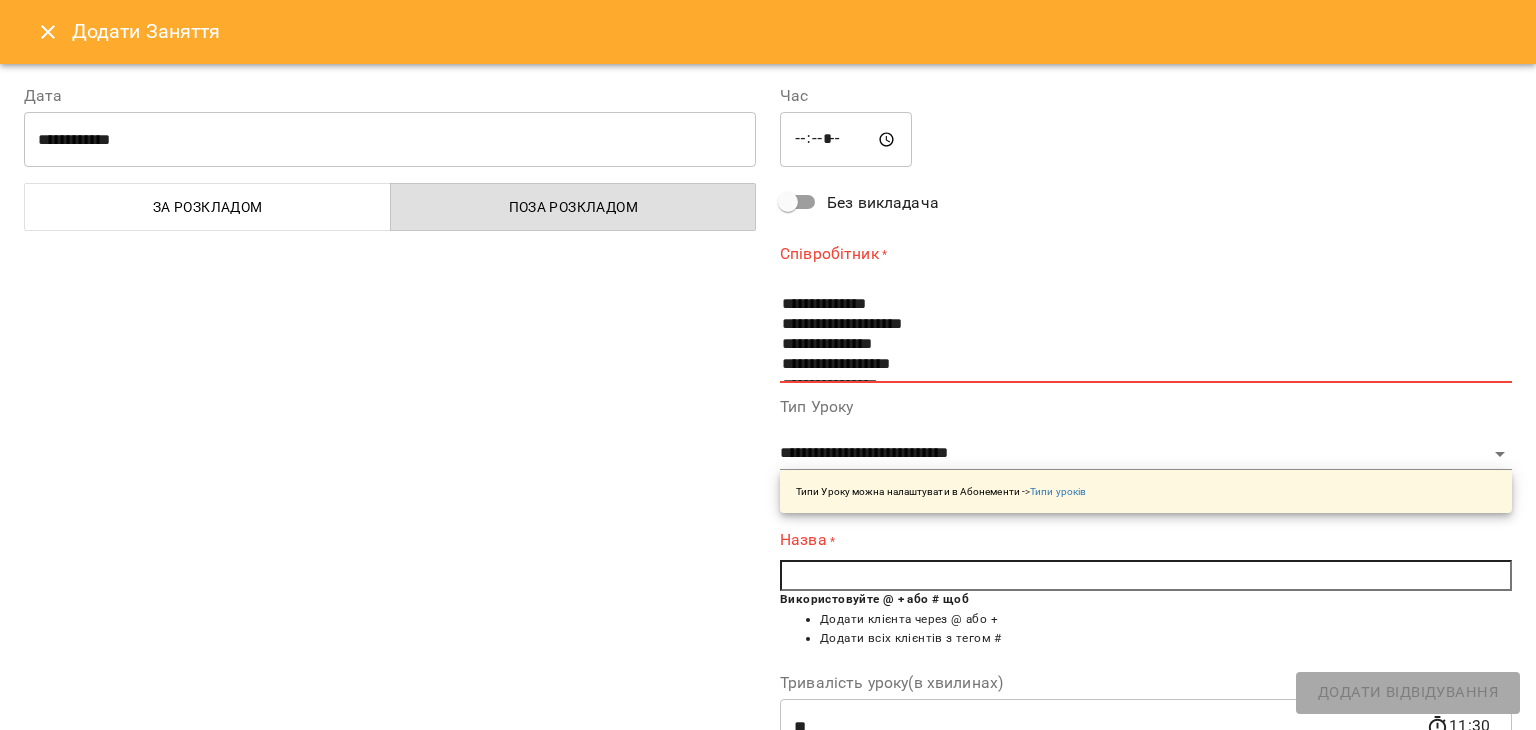 click on "**********" at bounding box center (1146, 312) 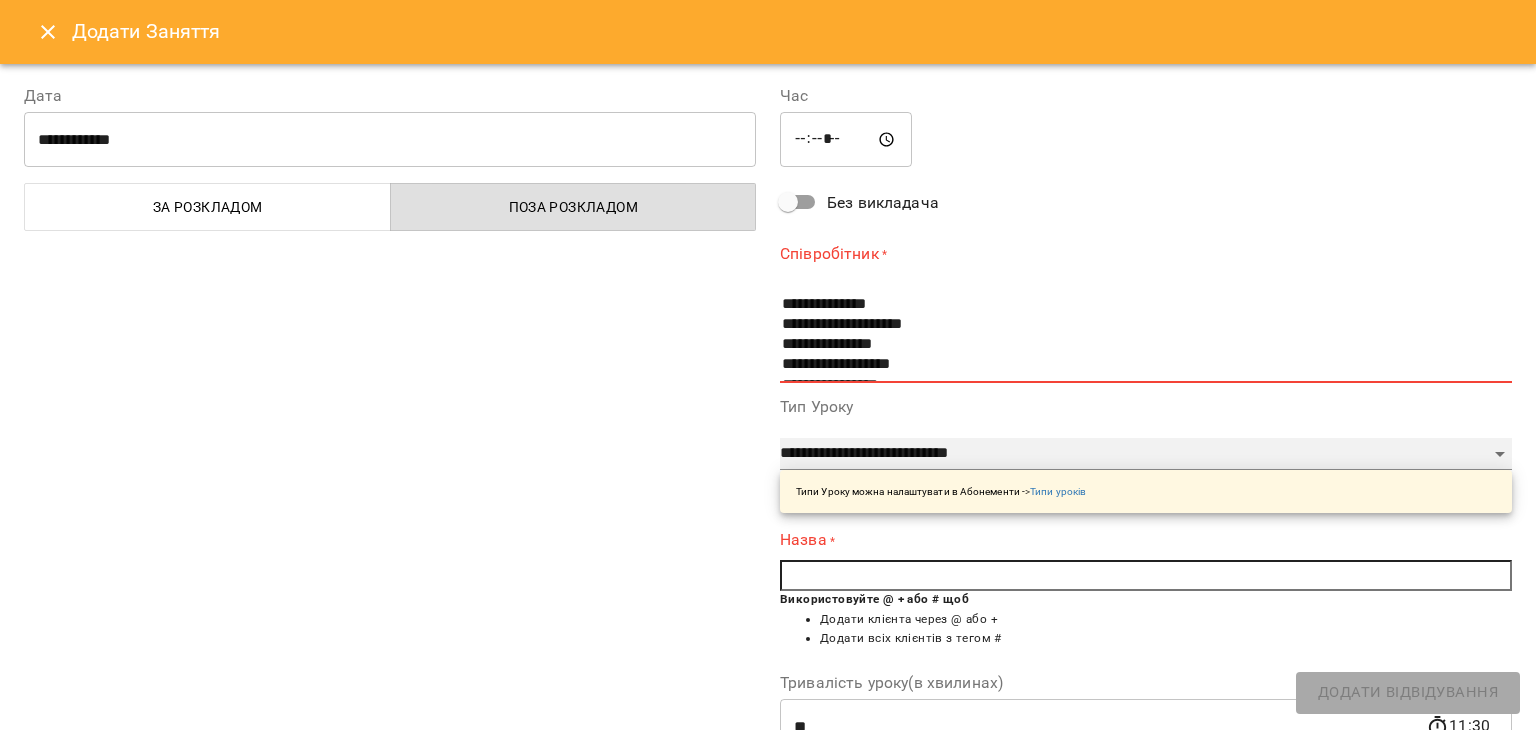 drag, startPoint x: 960, startPoint y: 463, endPoint x: 973, endPoint y: 447, distance: 20.615528 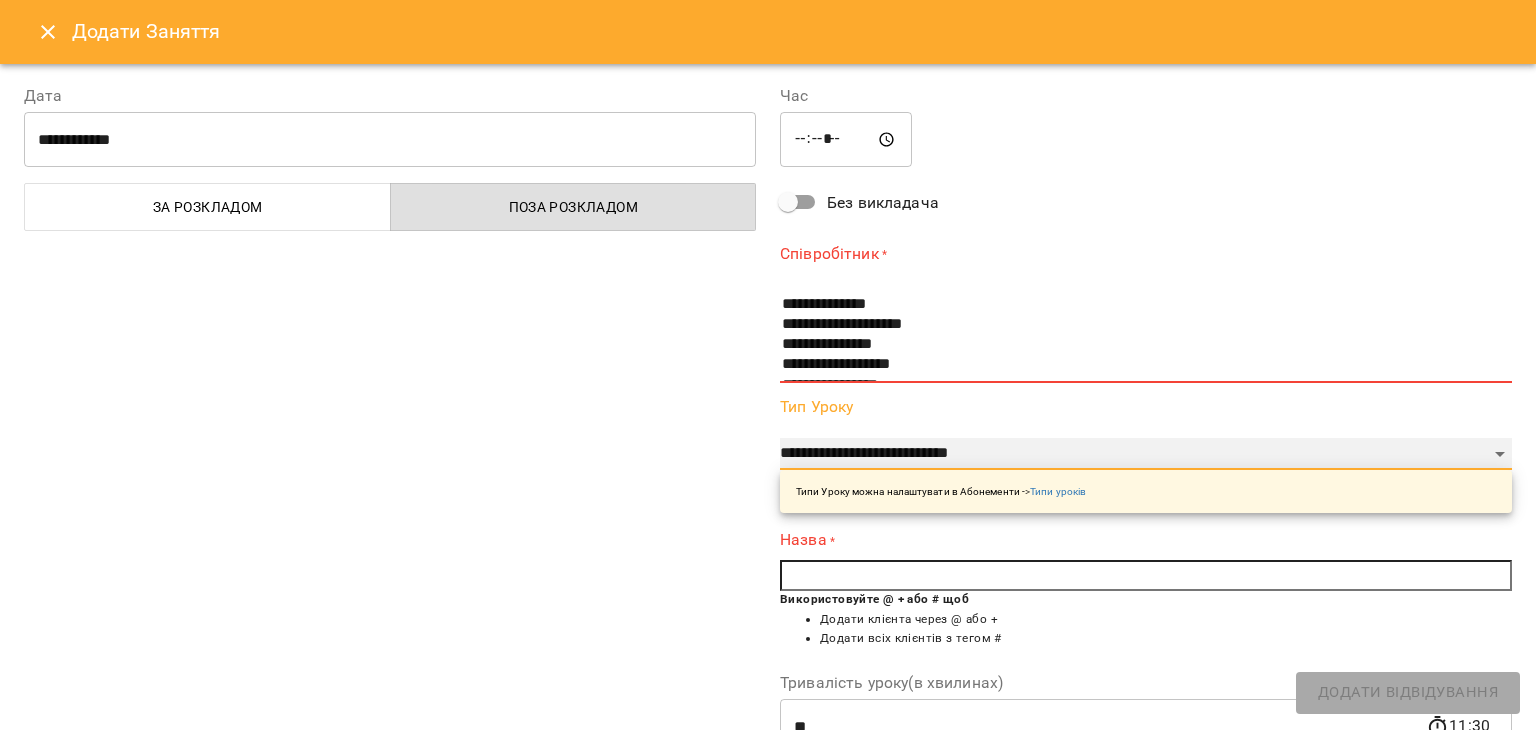 select on "**********" 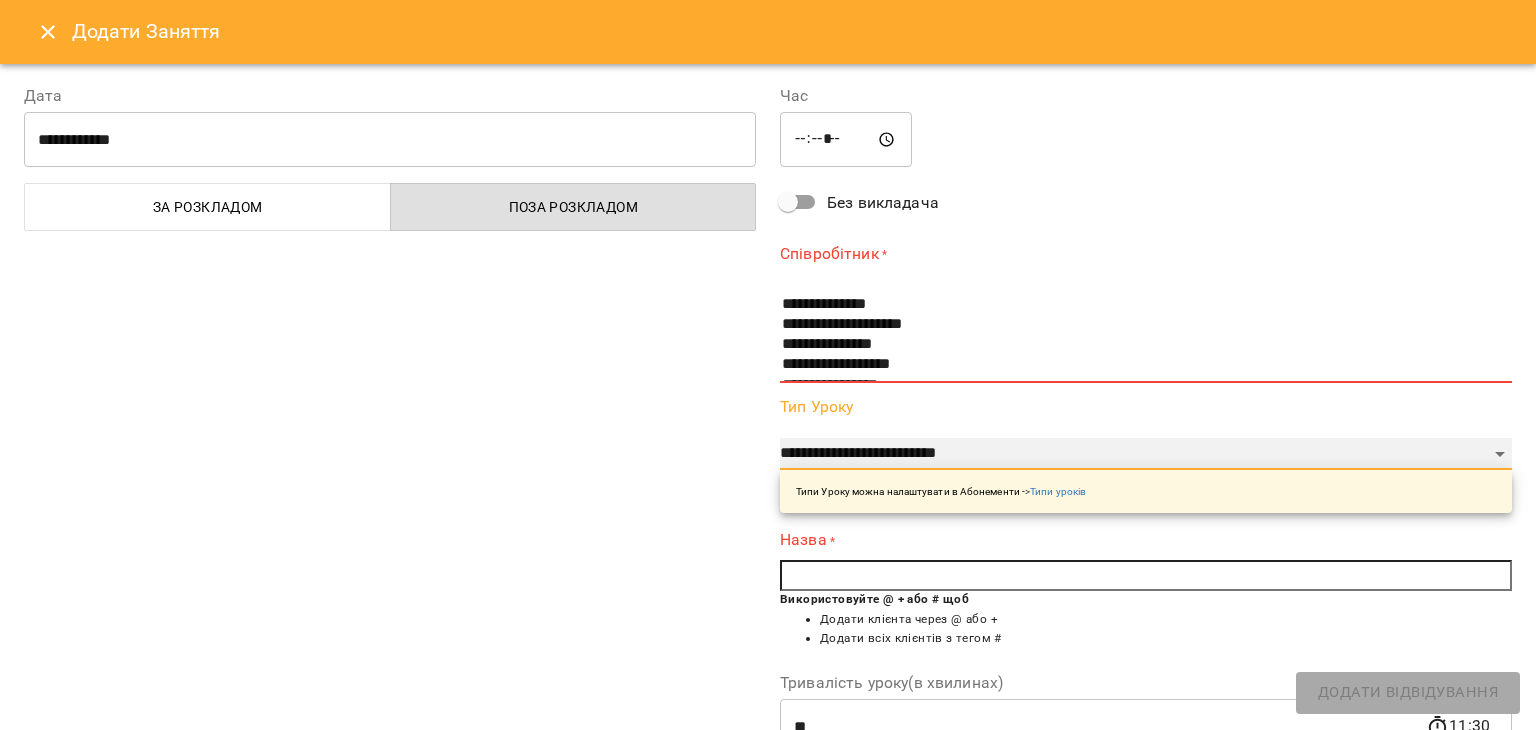 click on "**********" at bounding box center [1146, 454] 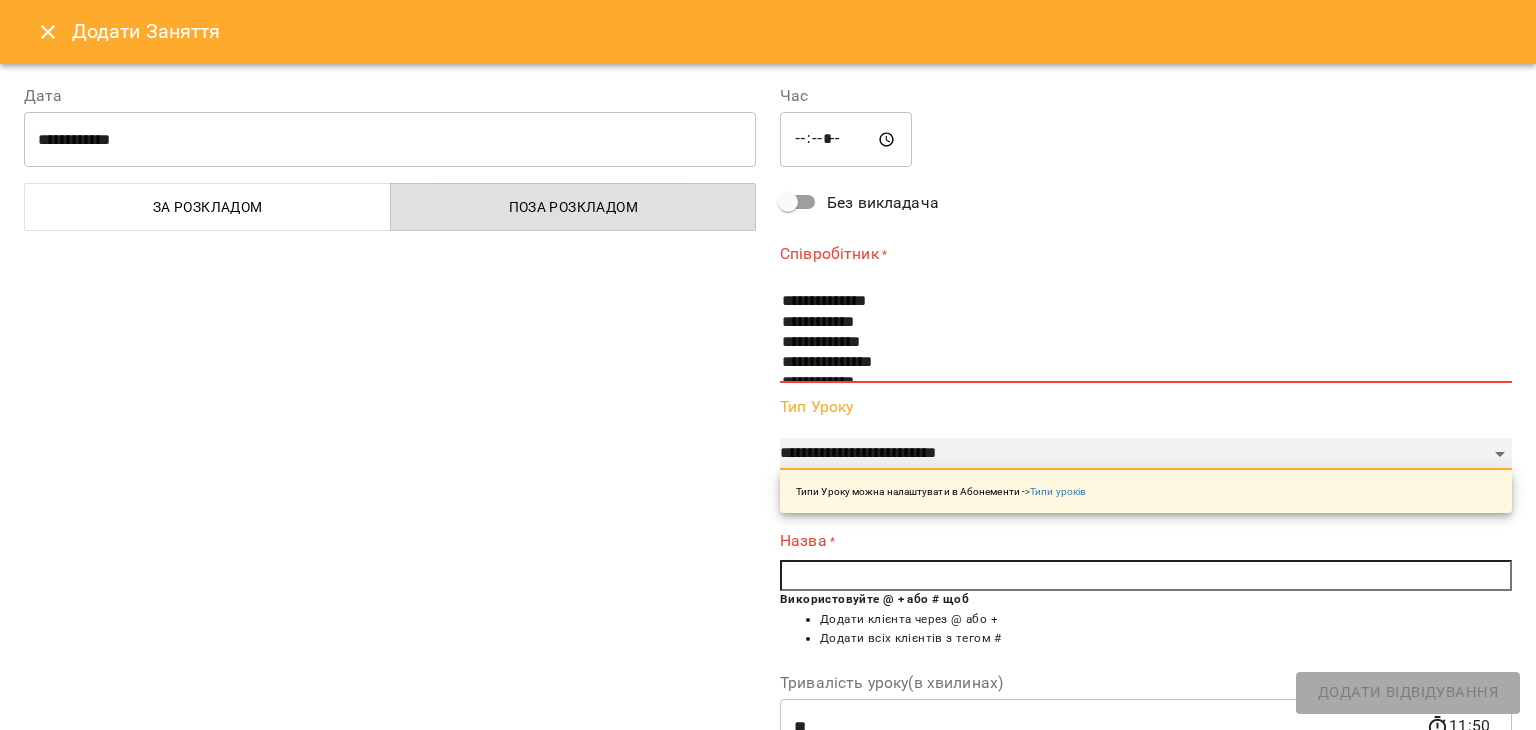 scroll, scrollTop: 300, scrollLeft: 0, axis: vertical 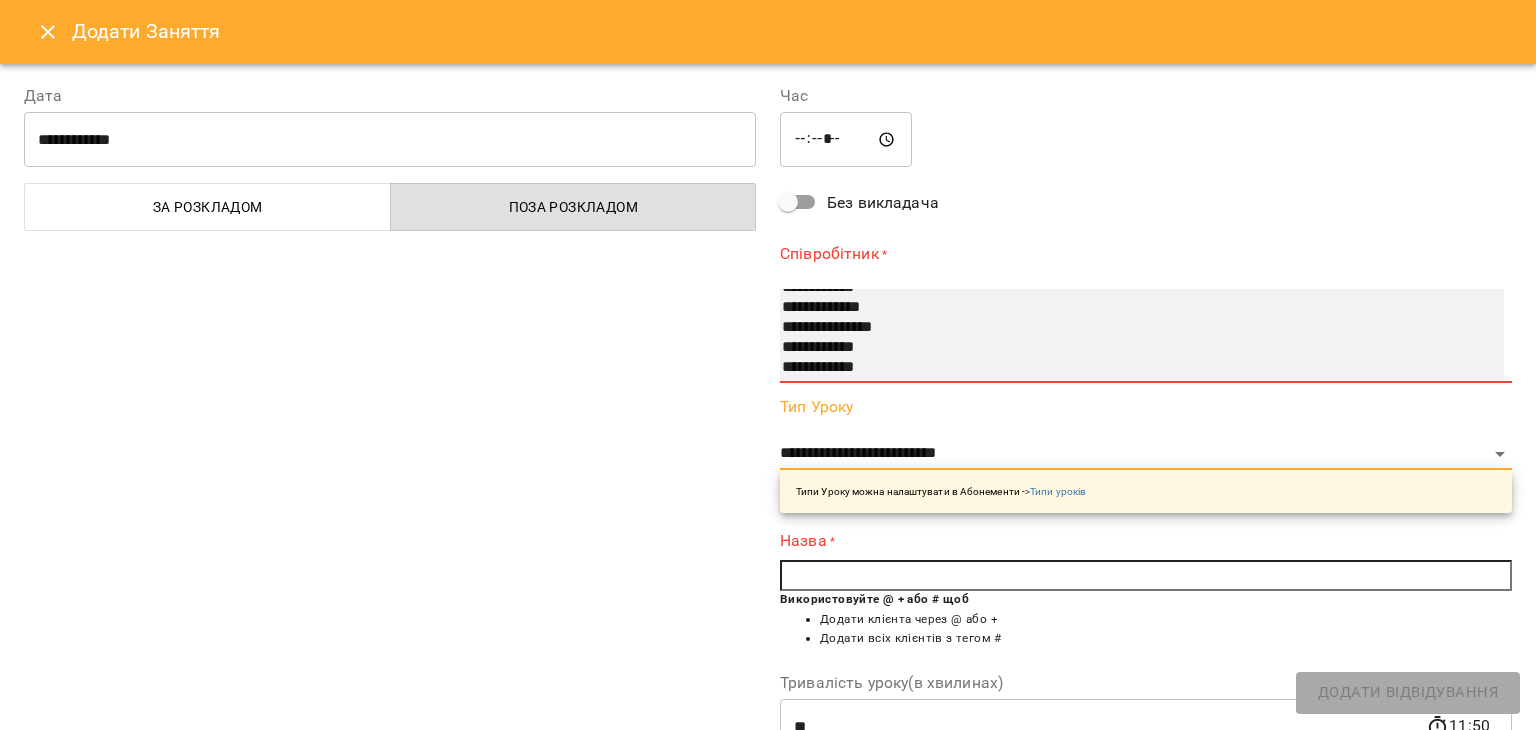 select on "**********" 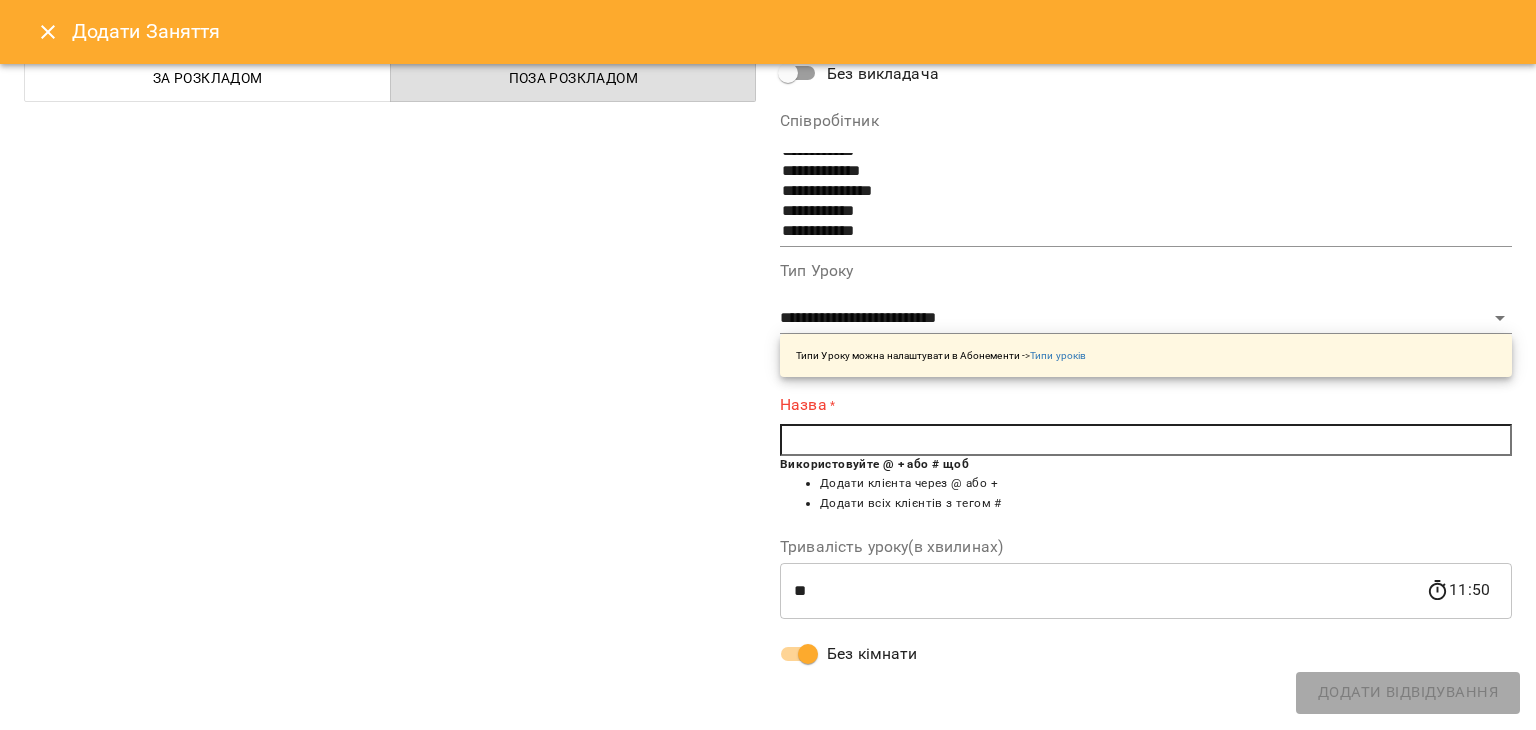 scroll, scrollTop: 128, scrollLeft: 0, axis: vertical 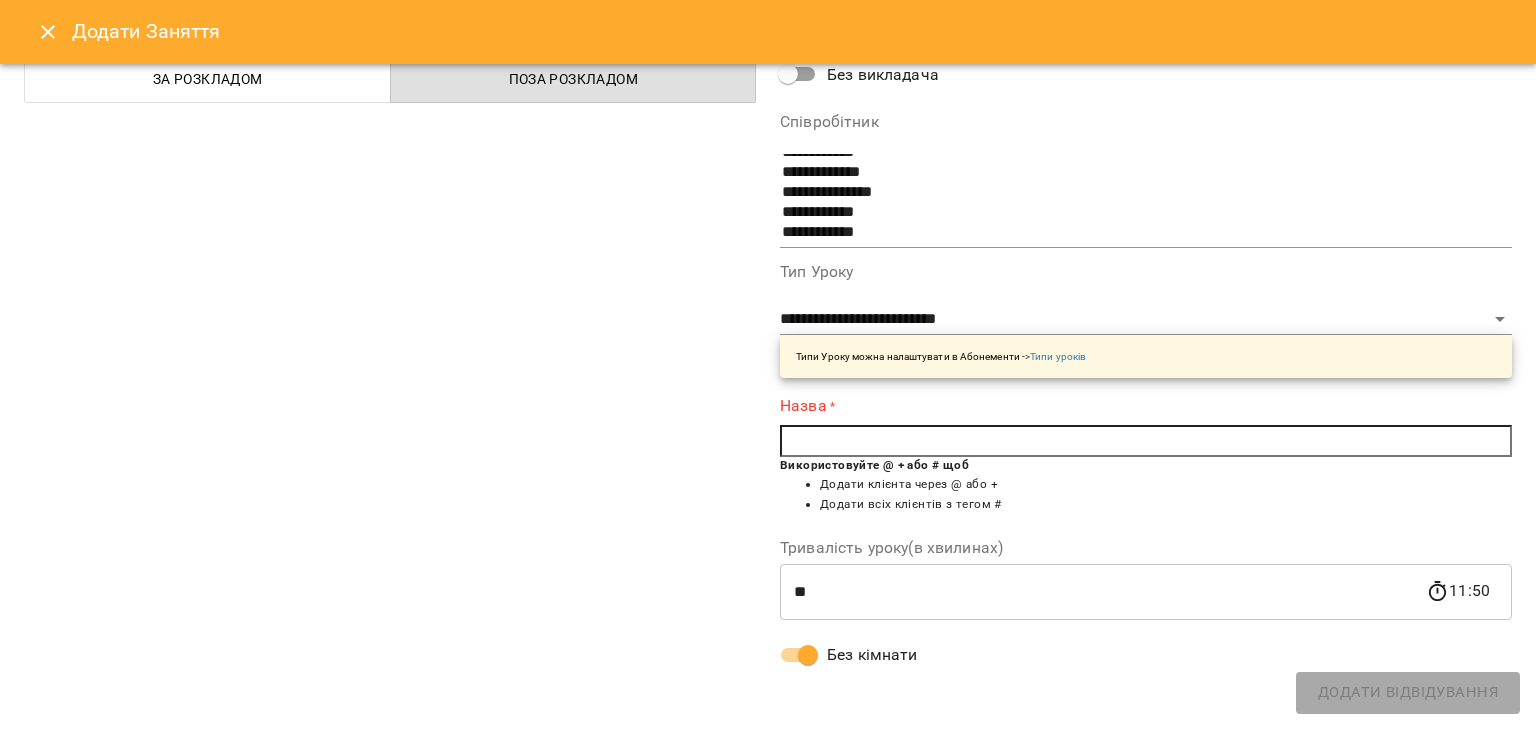 click at bounding box center [1146, 441] 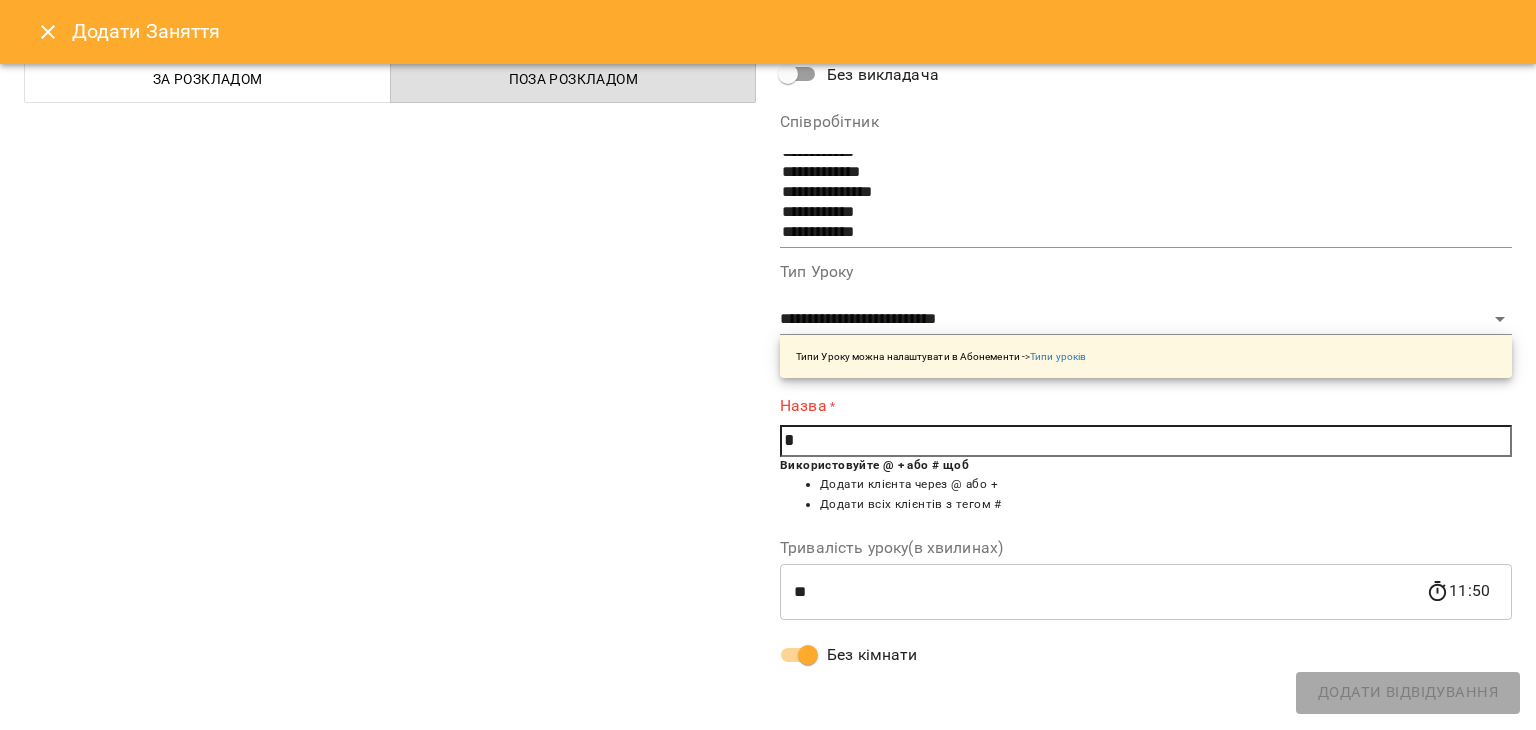 scroll, scrollTop: 128, scrollLeft: 0, axis: vertical 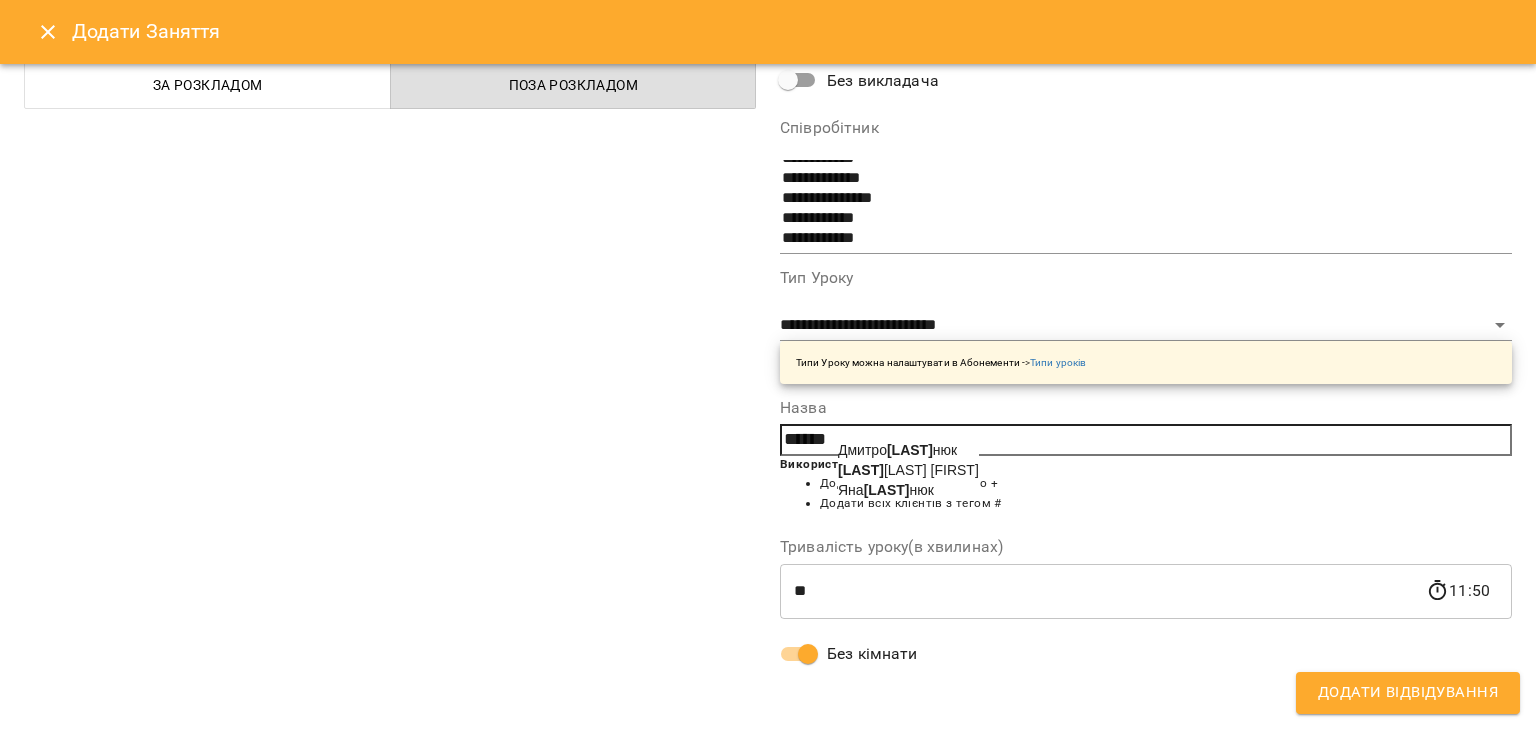 click on "[FIRST] [LAST]" at bounding box center (908, 470) 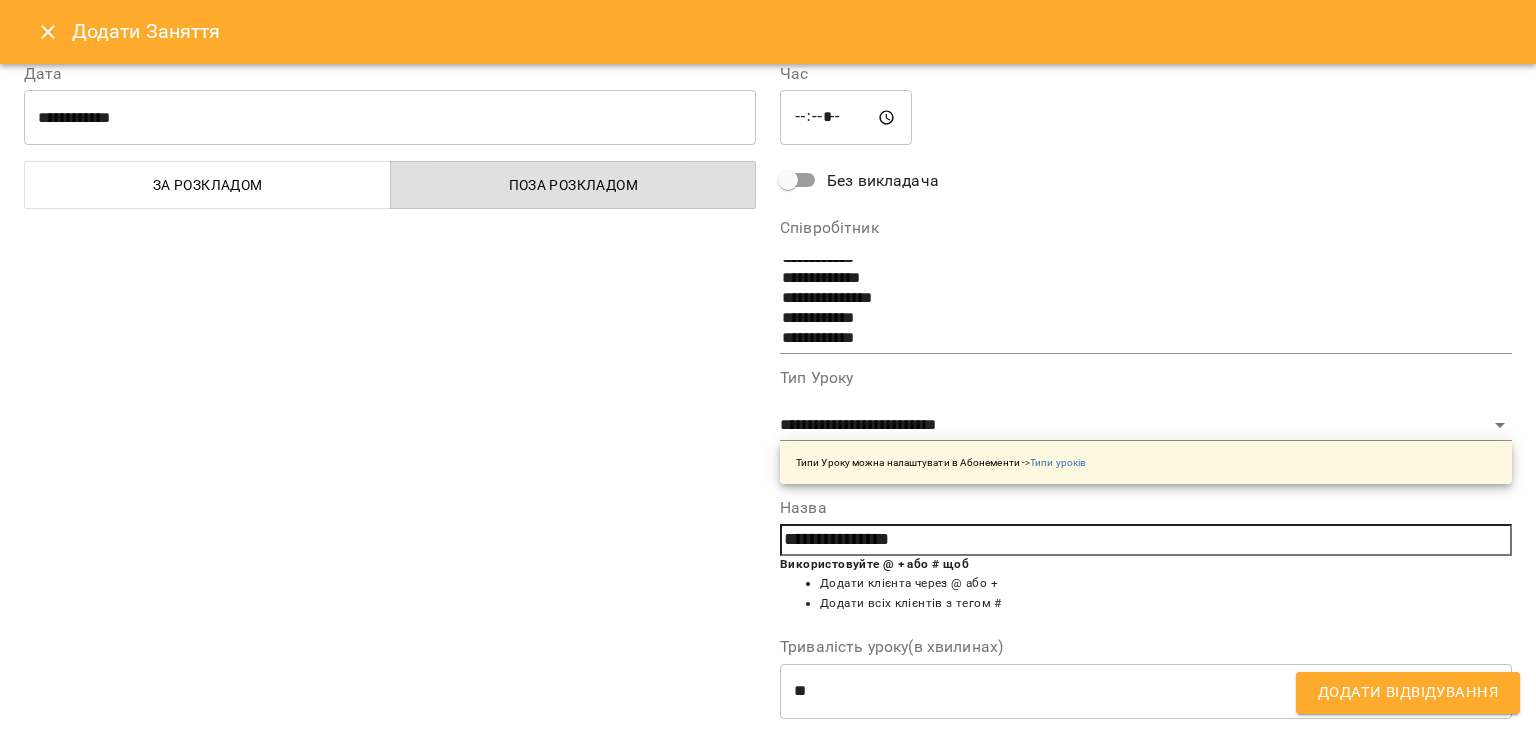 scroll, scrollTop: 122, scrollLeft: 0, axis: vertical 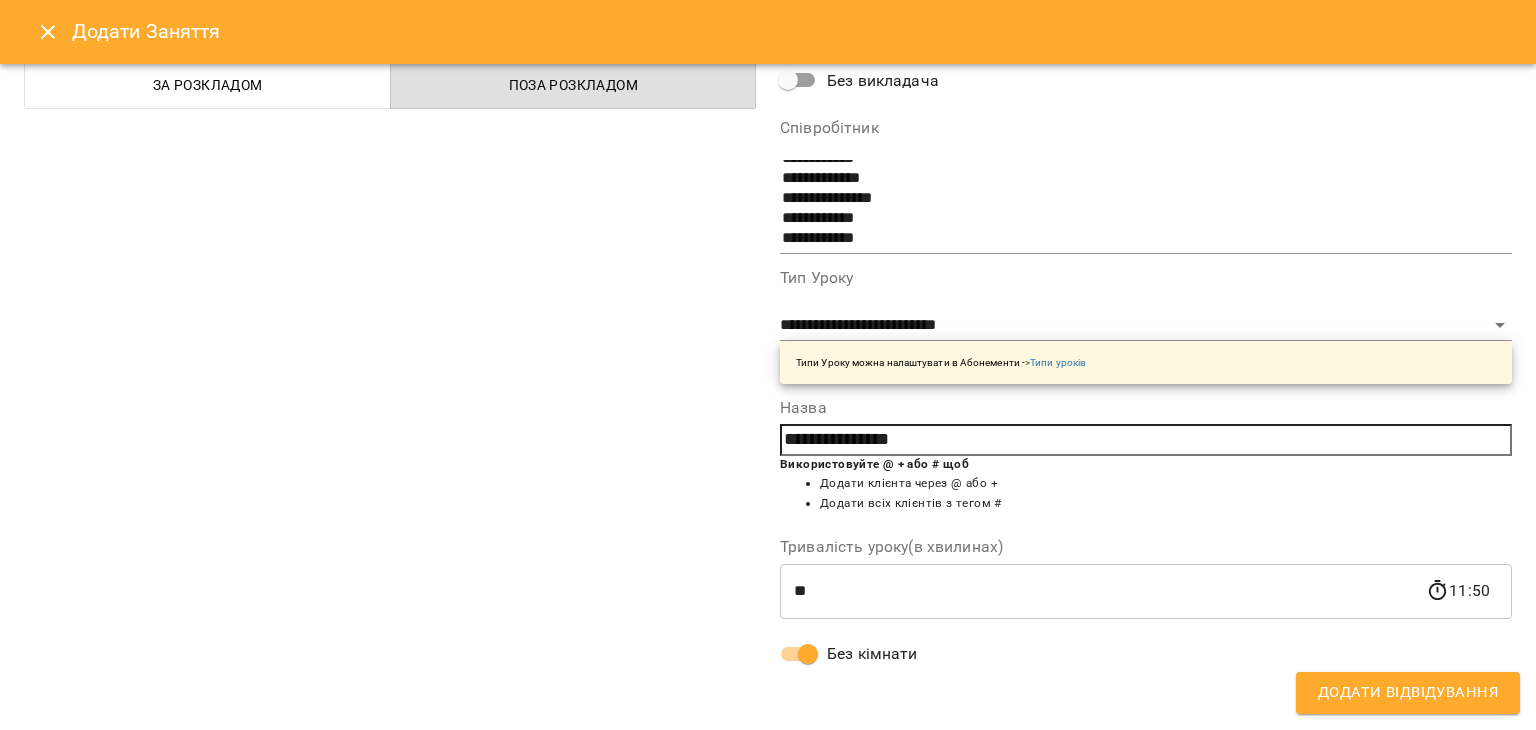 click on "Додати Відвідування" at bounding box center (1408, 693) 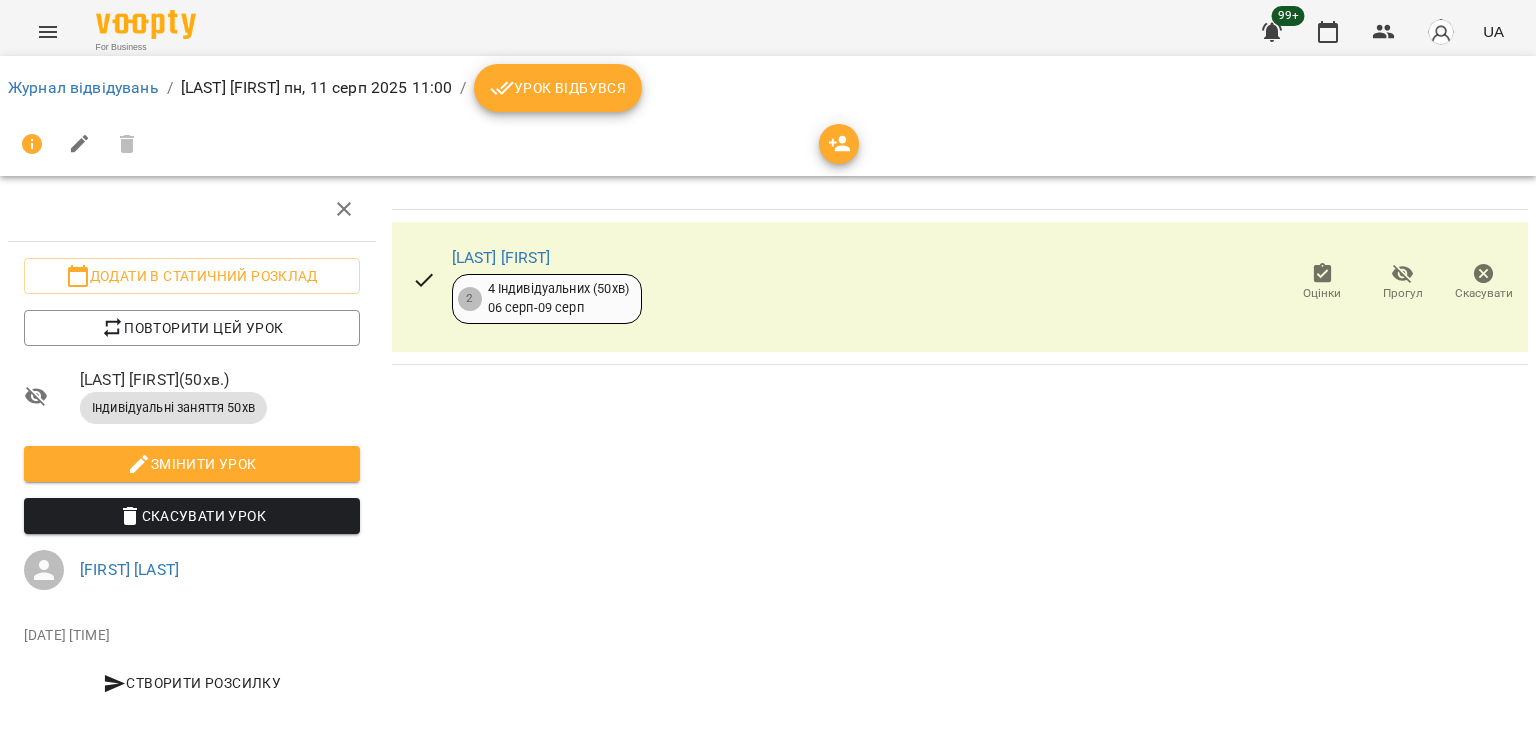 click on "Журнал відвідувань / [LAST] [FIRST]    пн, 11 серп 2025 11:00 / Урок відбувся" at bounding box center (768, 88) 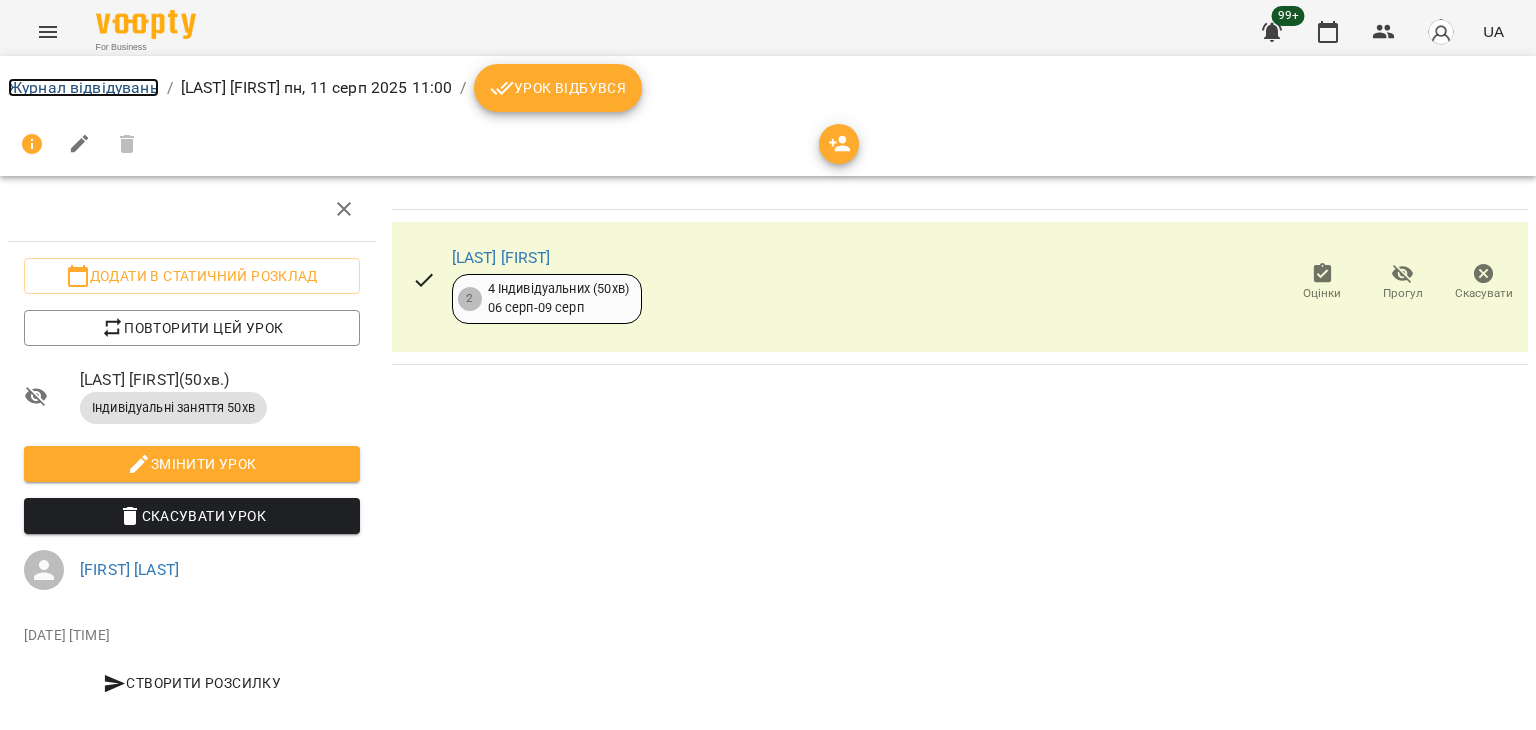 click on "Журнал відвідувань" at bounding box center [83, 87] 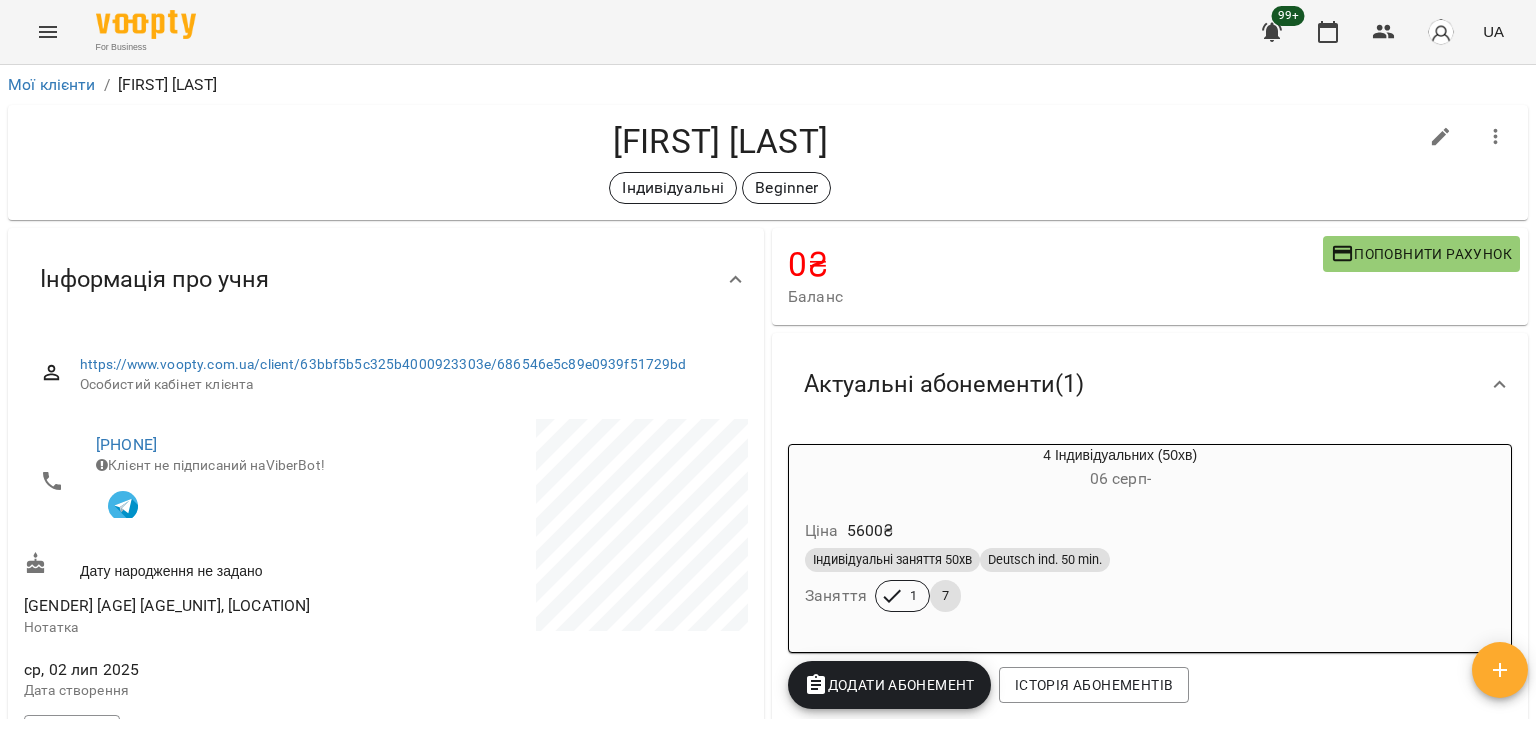 scroll, scrollTop: 0, scrollLeft: 0, axis: both 